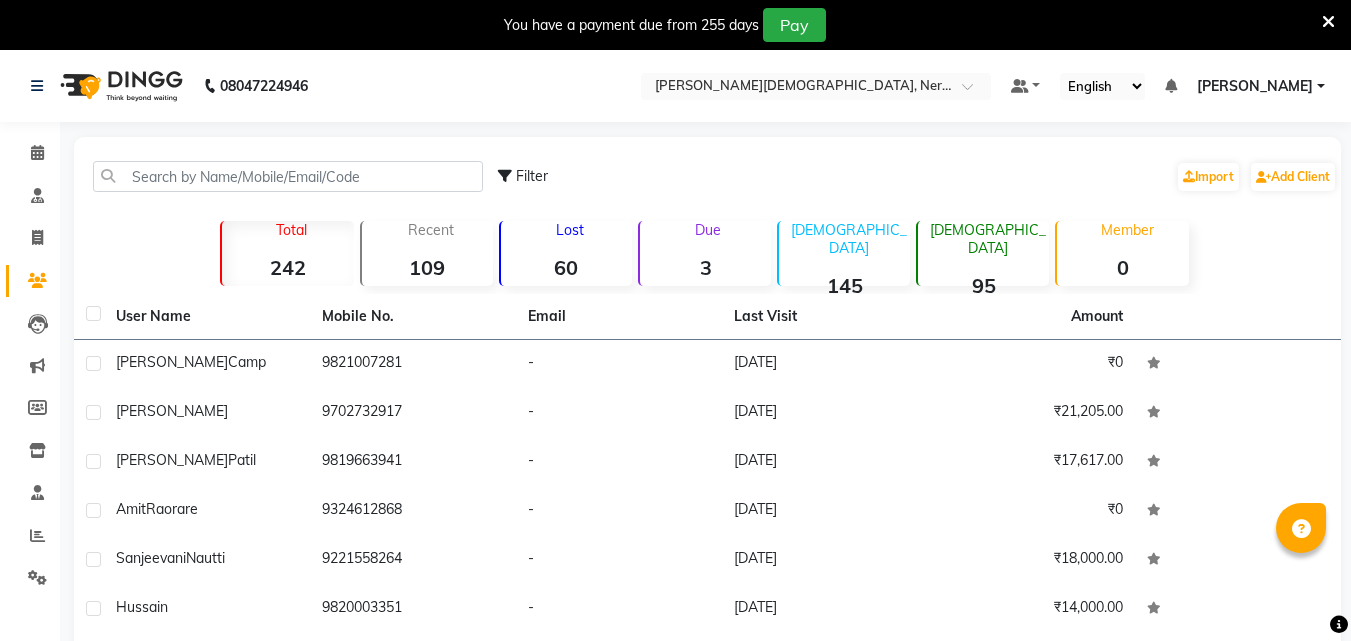 scroll, scrollTop: 71, scrollLeft: 0, axis: vertical 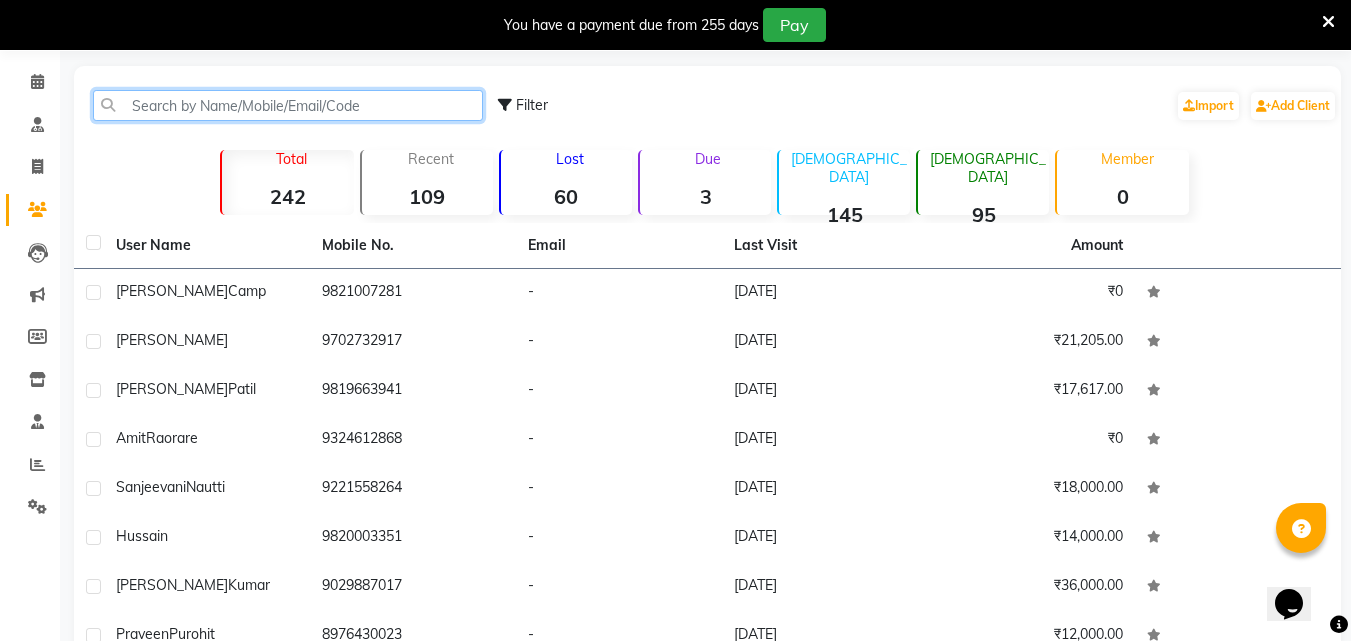click 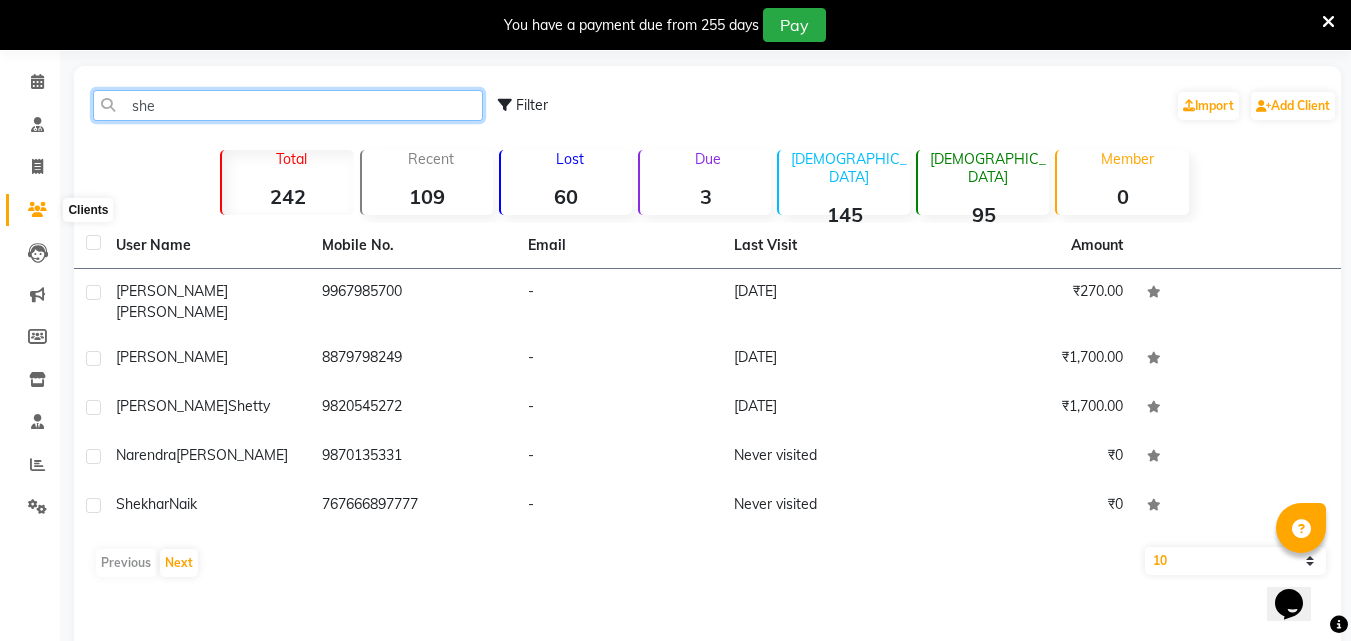 type on "she" 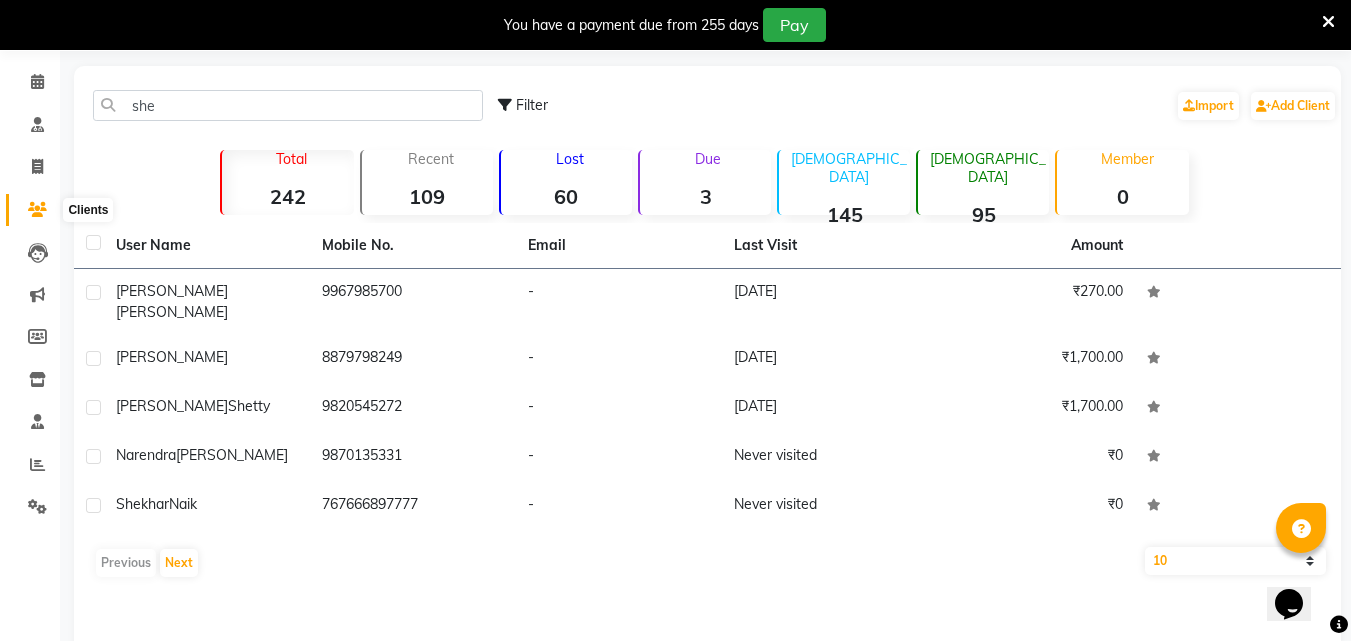 click 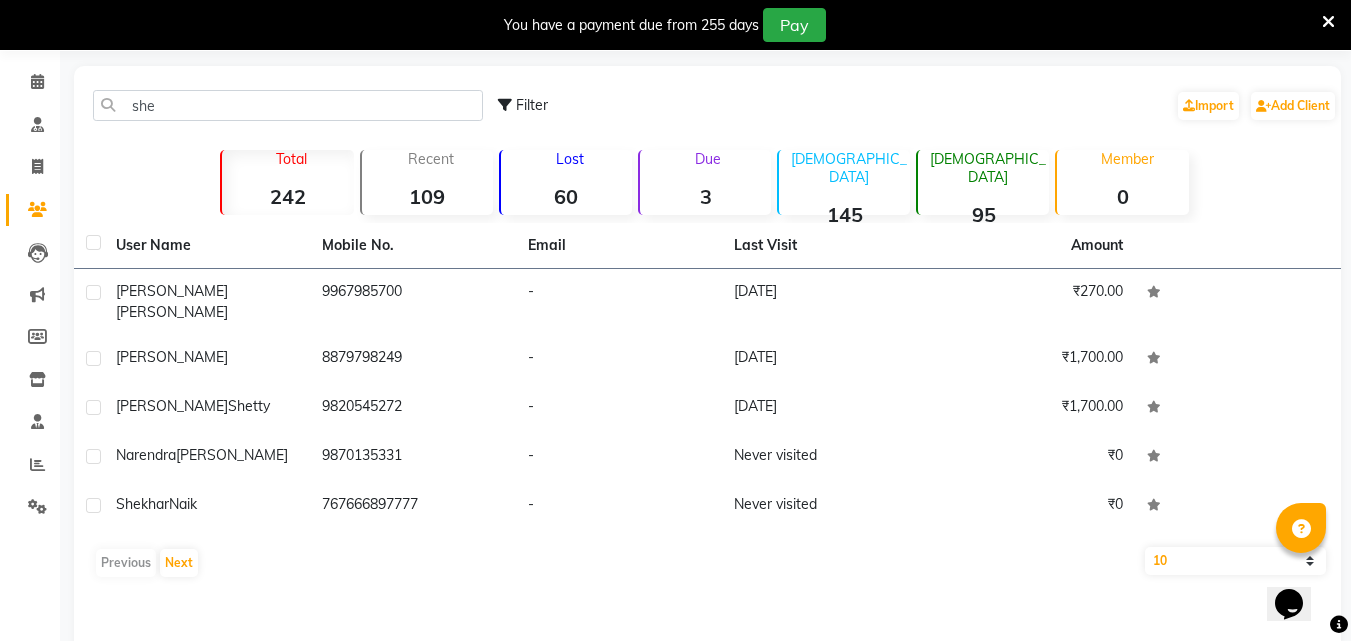 click 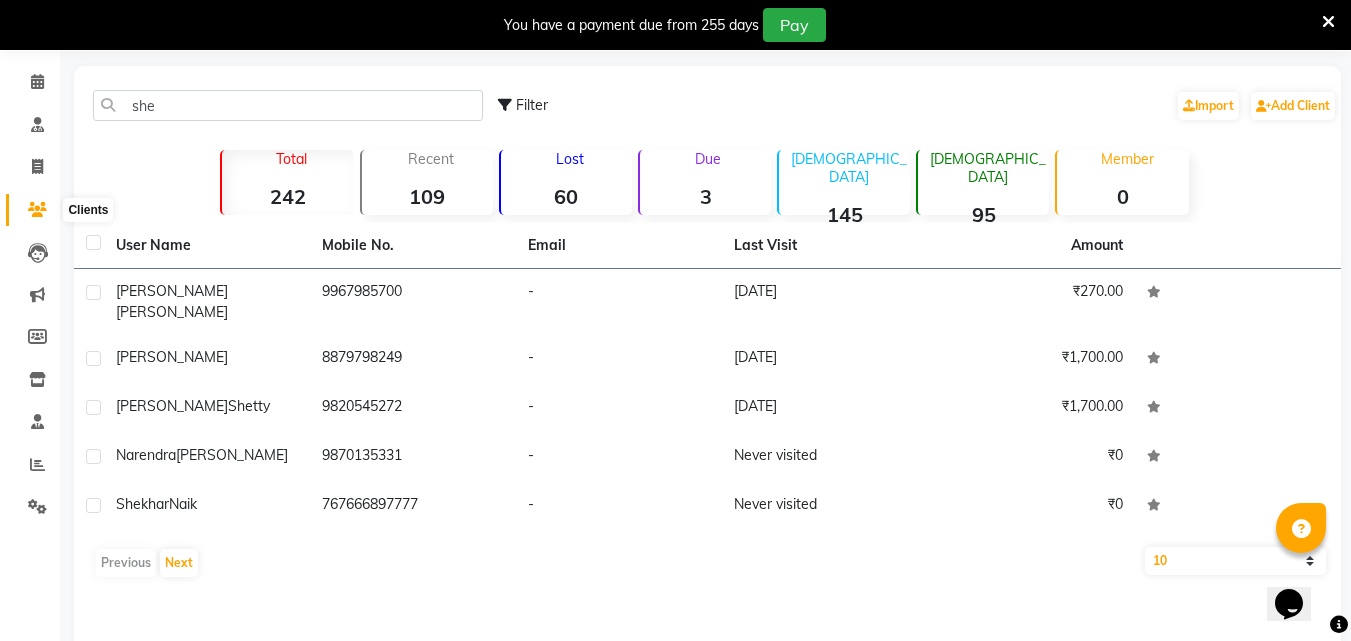 click 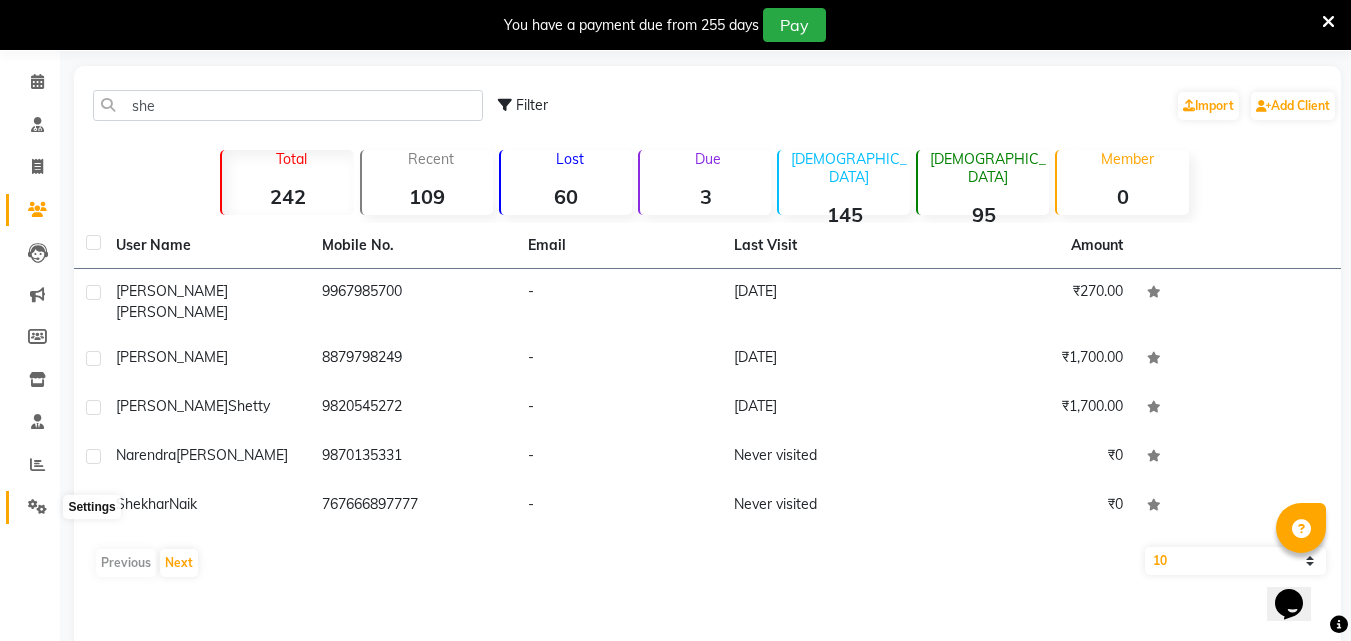 click 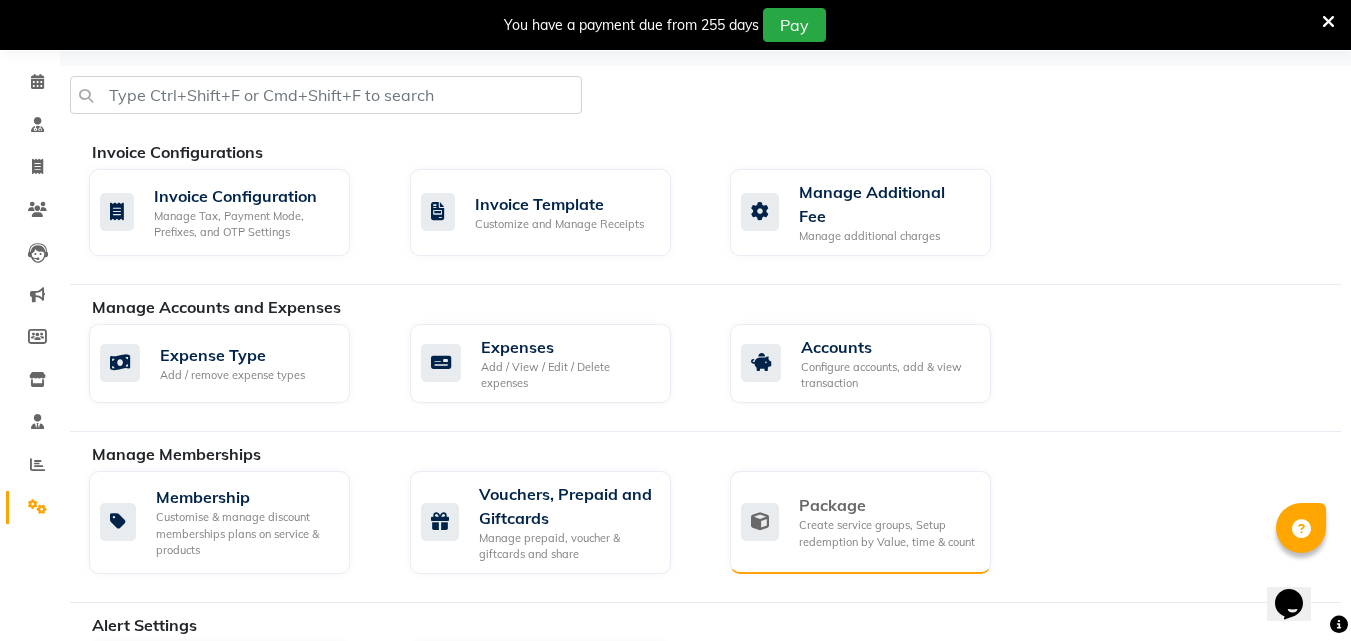 click on "Create service groups, Setup redemption by Value, time & count" 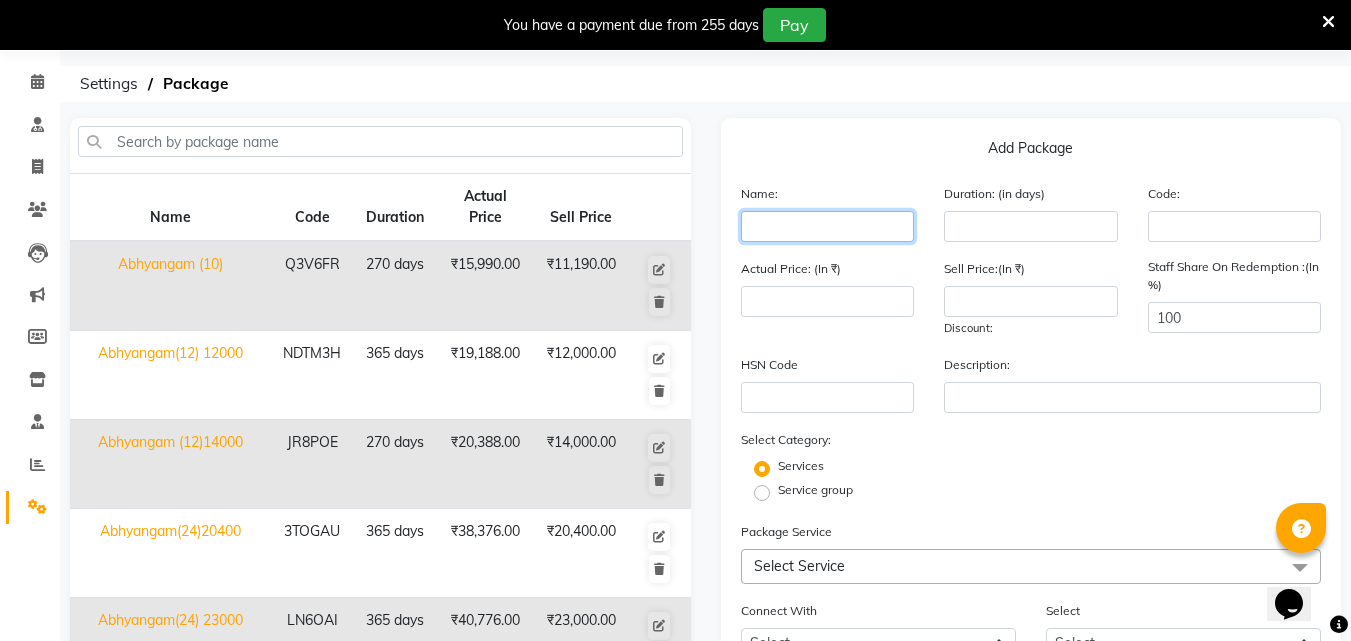 click 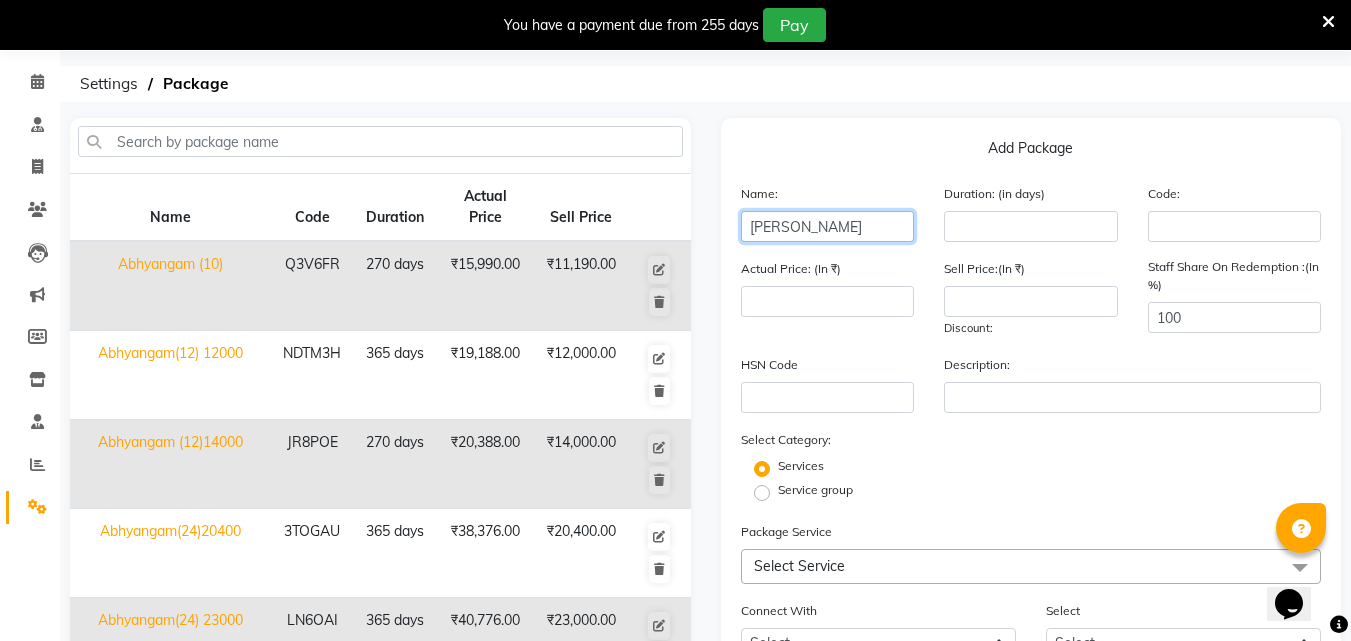 type on "[PERSON_NAME]" 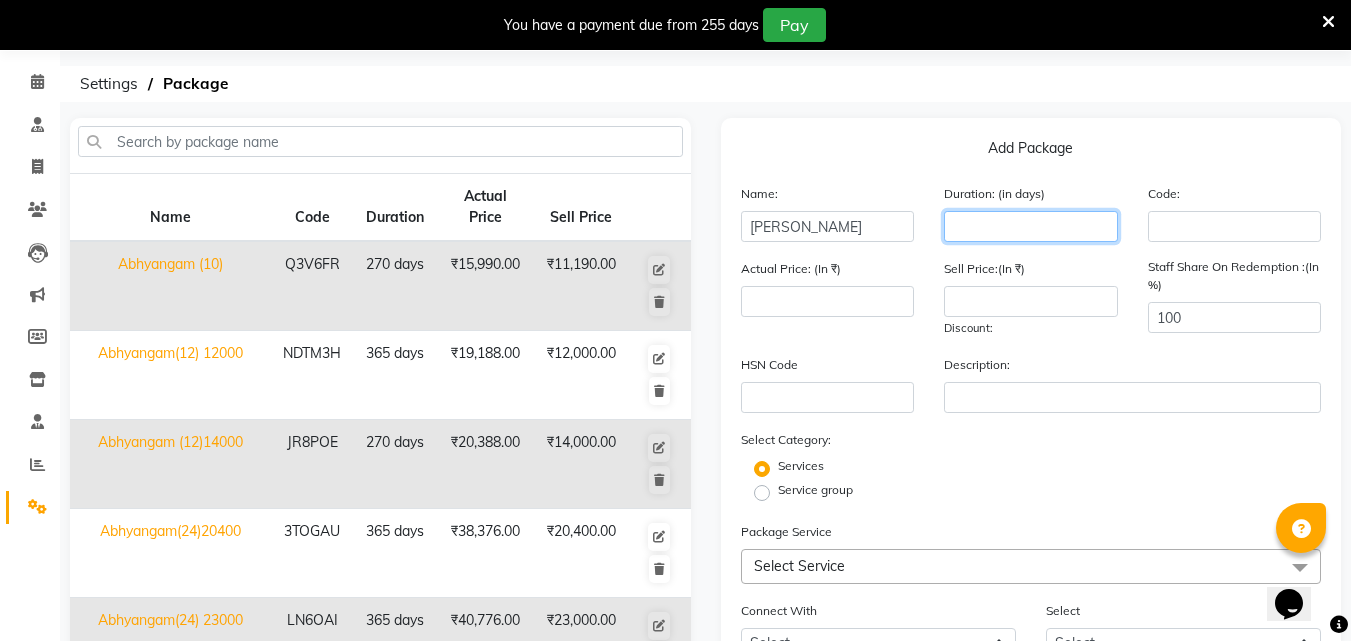 click 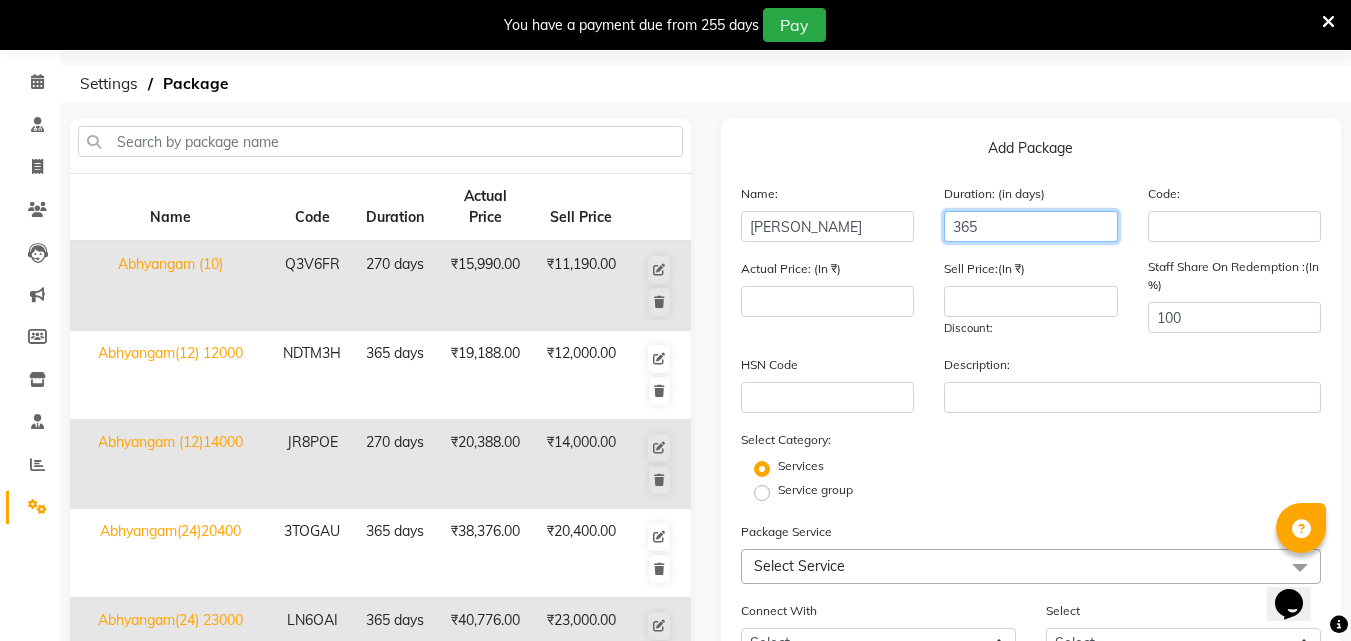 type on "365" 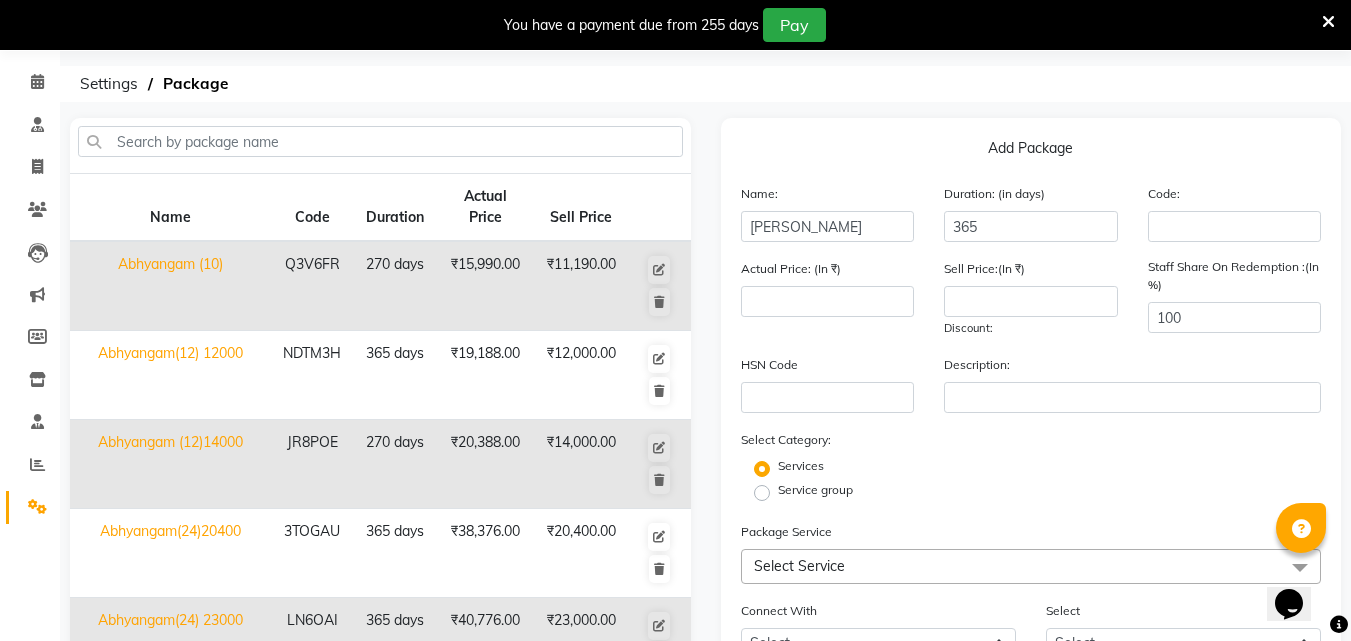 click on "Select Service" 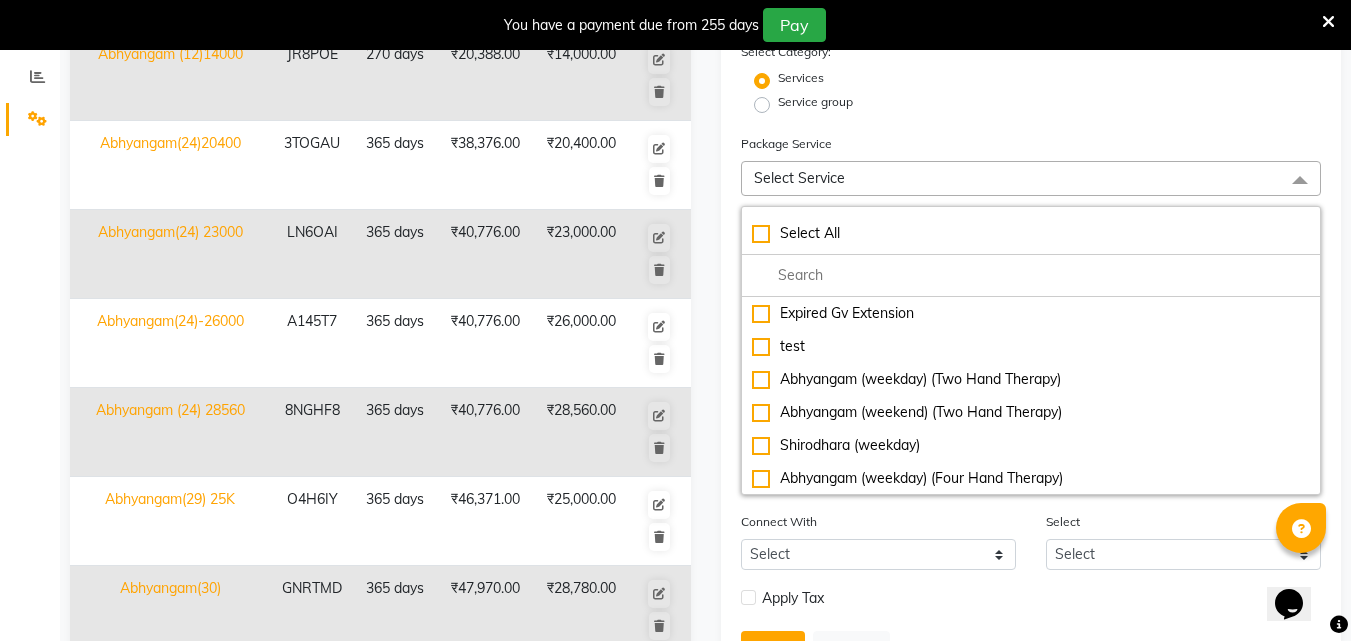 scroll, scrollTop: 462, scrollLeft: 0, axis: vertical 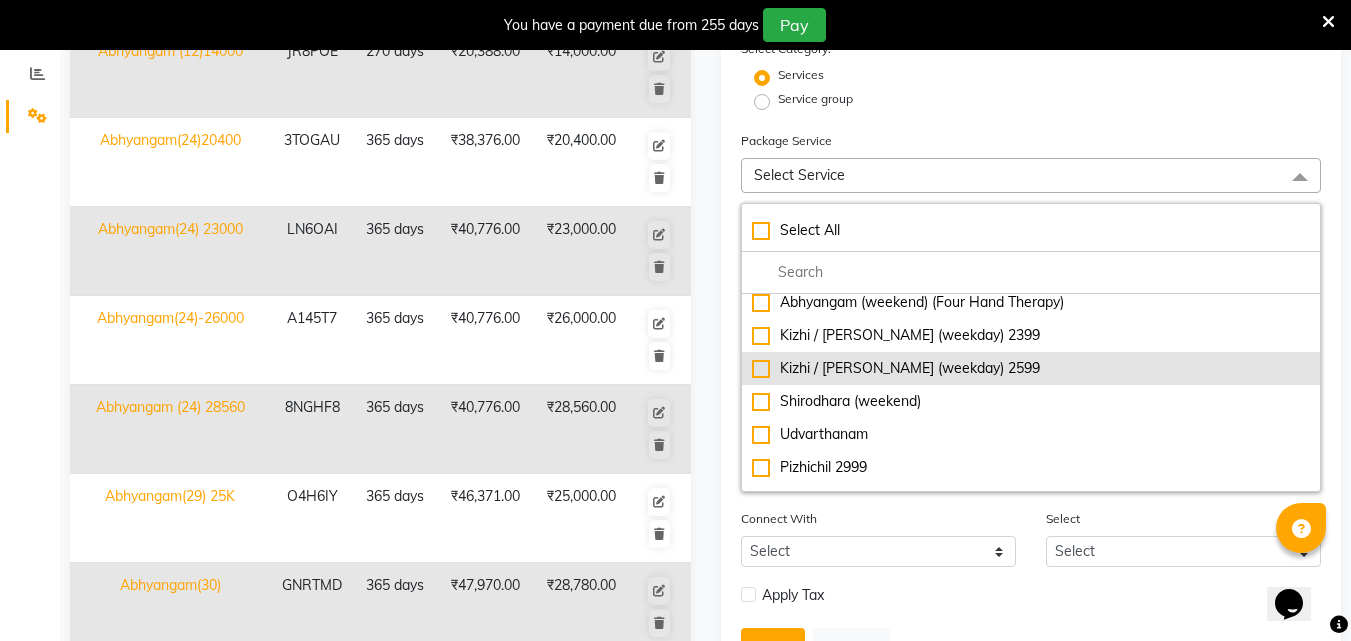 click on "Kizhi / [PERSON_NAME] (weekday) 2599" 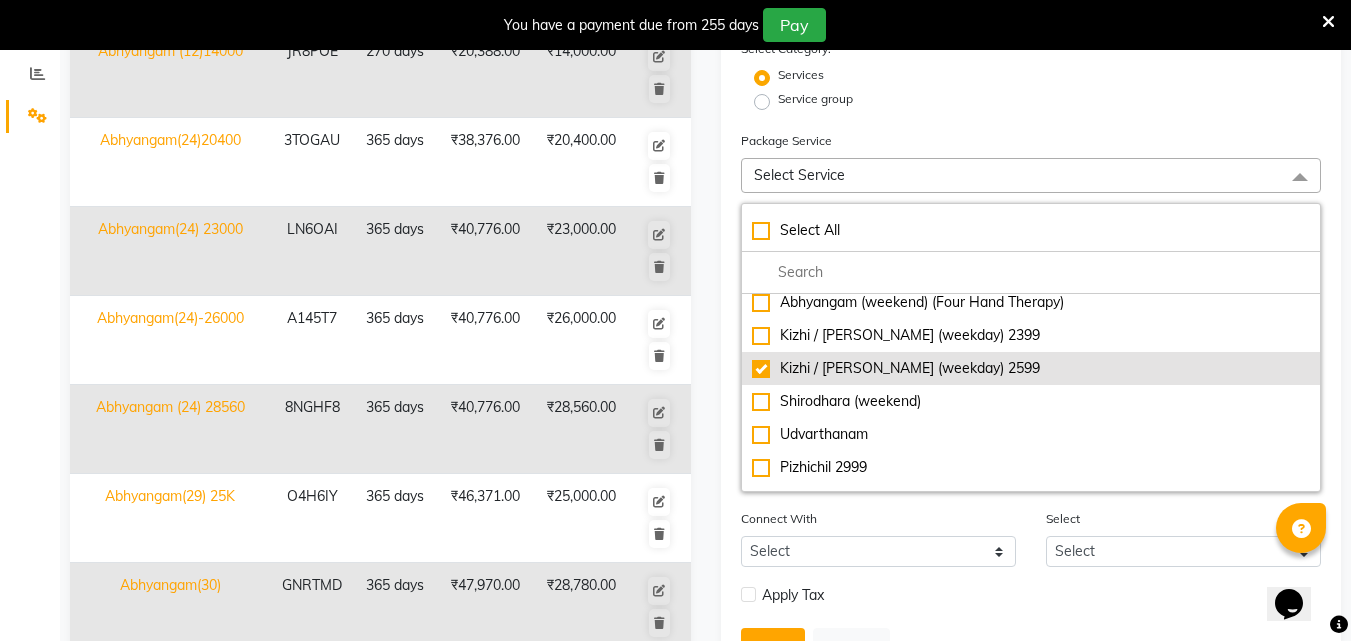 type on "2599" 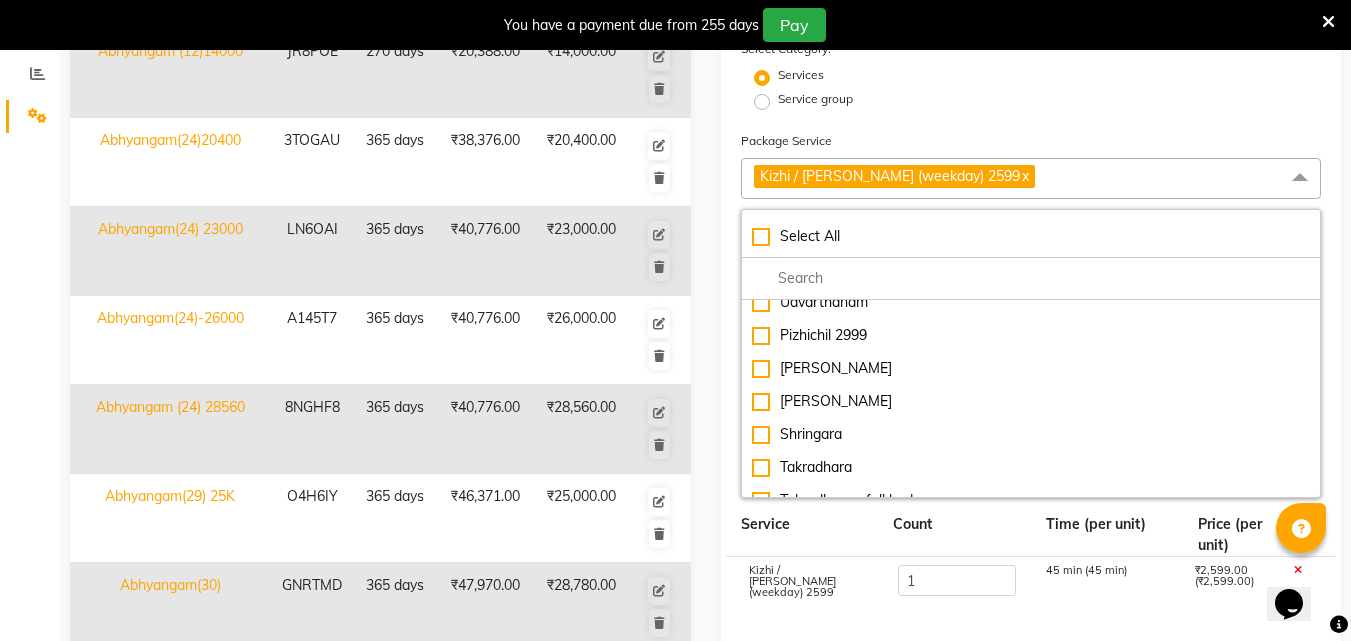 scroll, scrollTop: 367, scrollLeft: 0, axis: vertical 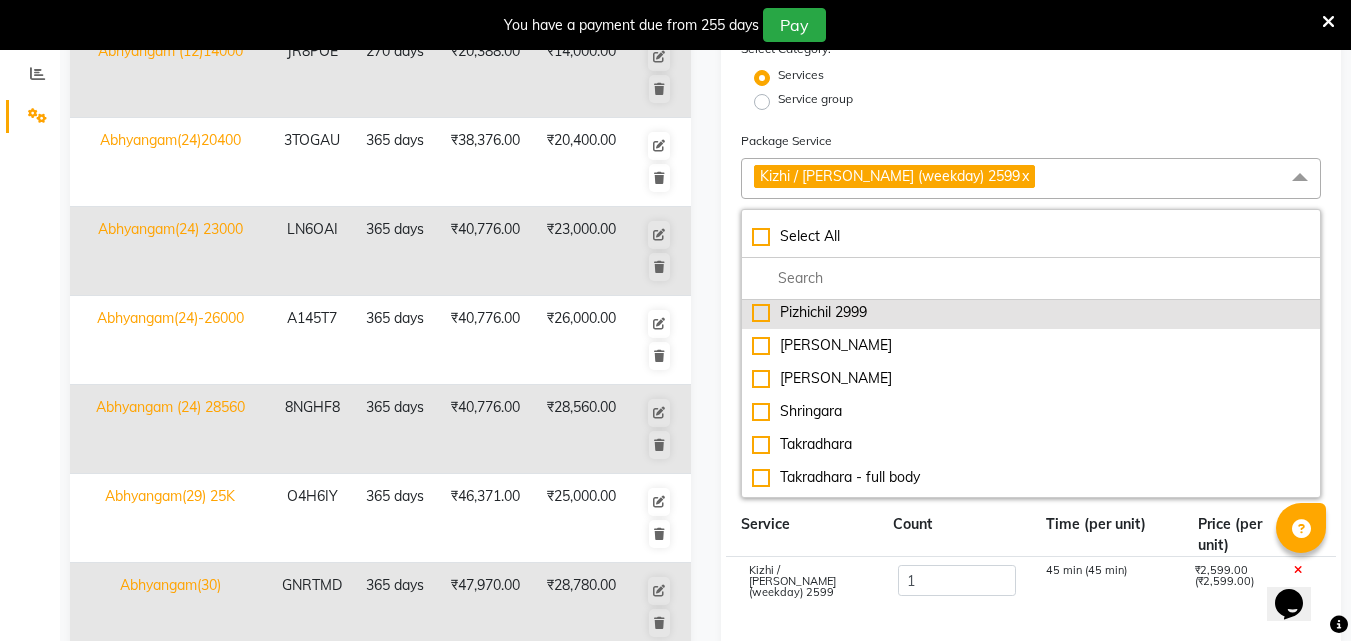 click on "Pizhichil 2999" 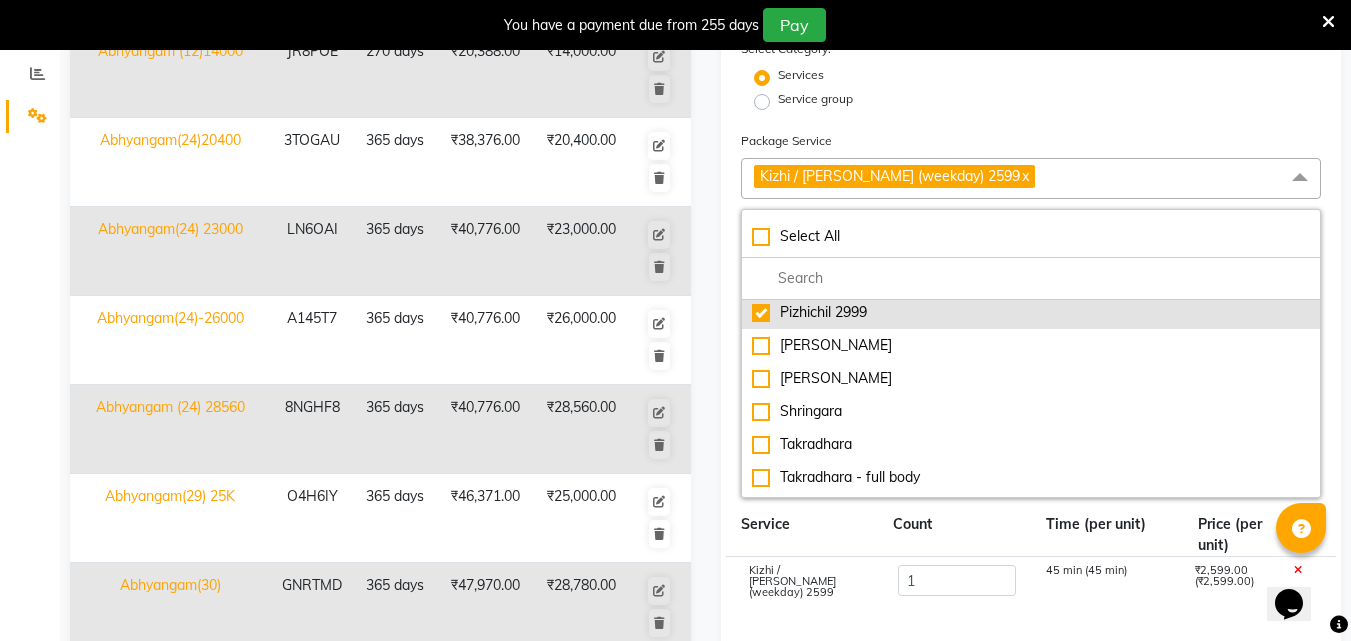 type on "5598" 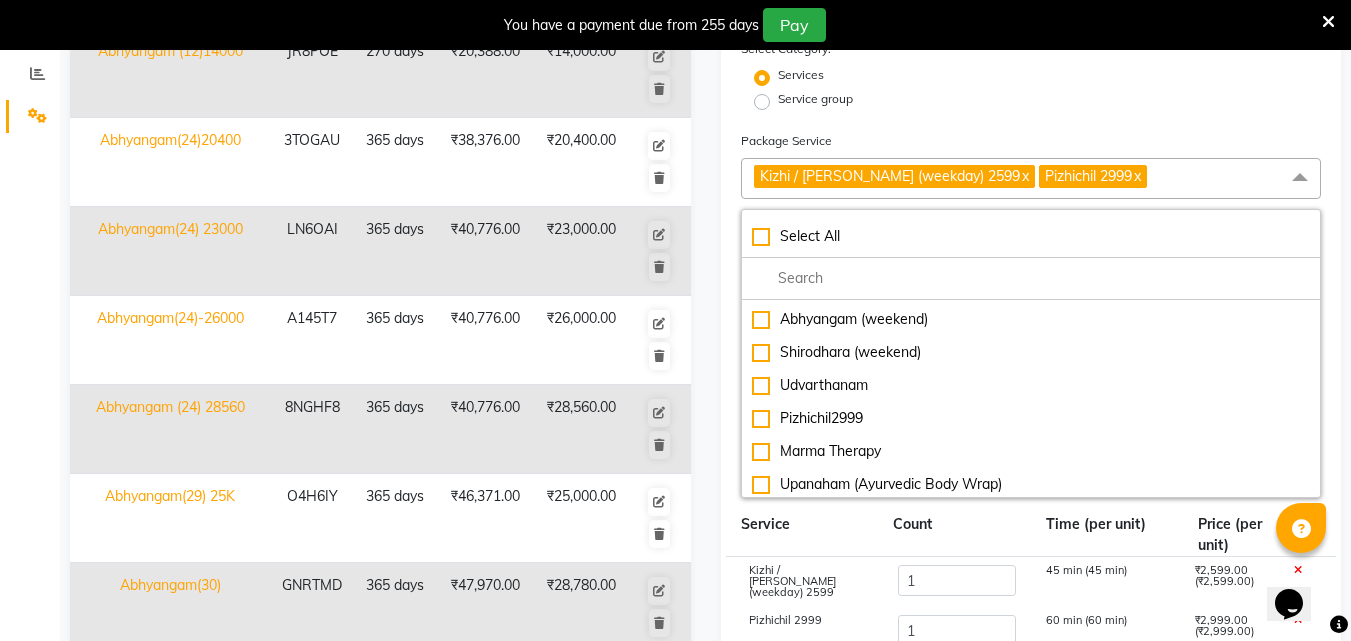 scroll, scrollTop: 2132, scrollLeft: 0, axis: vertical 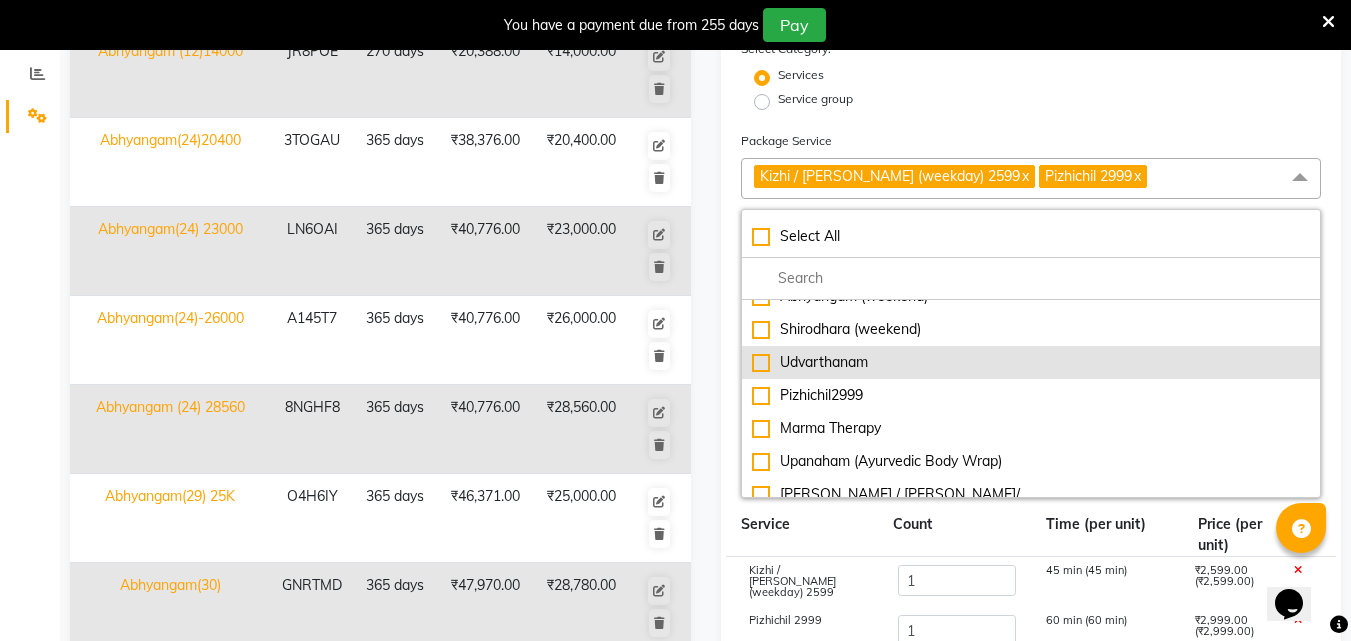 click on "Udvarthanam" 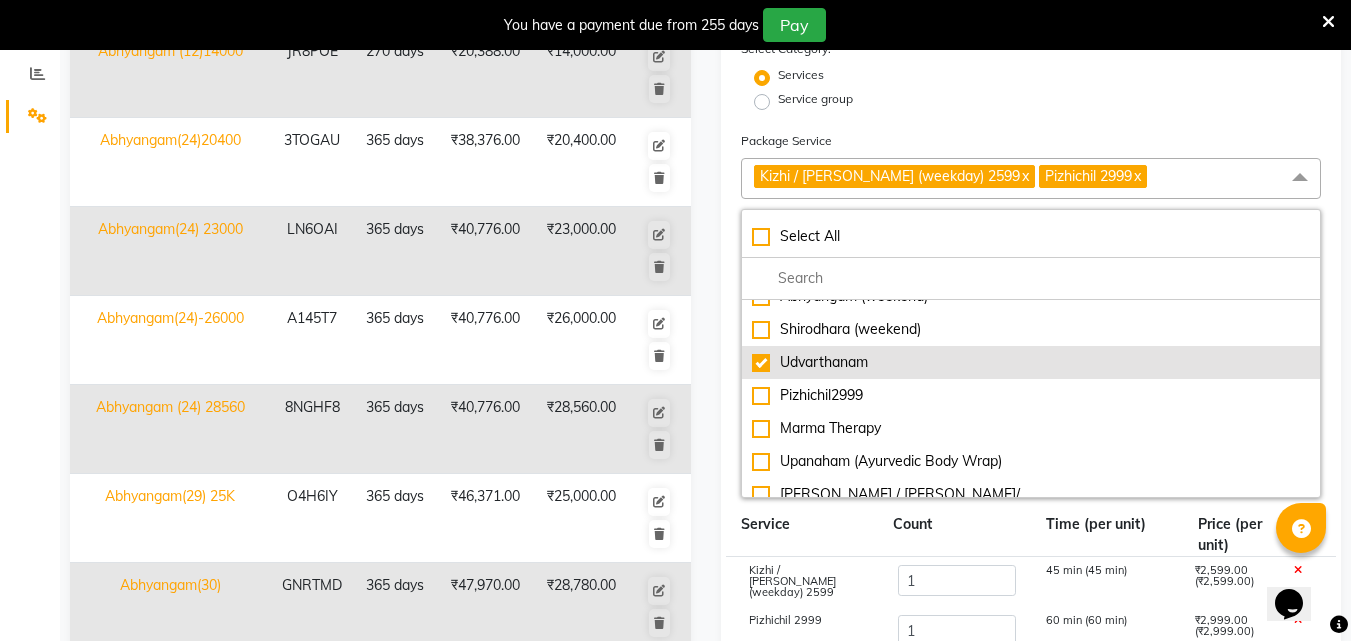 type on "7947" 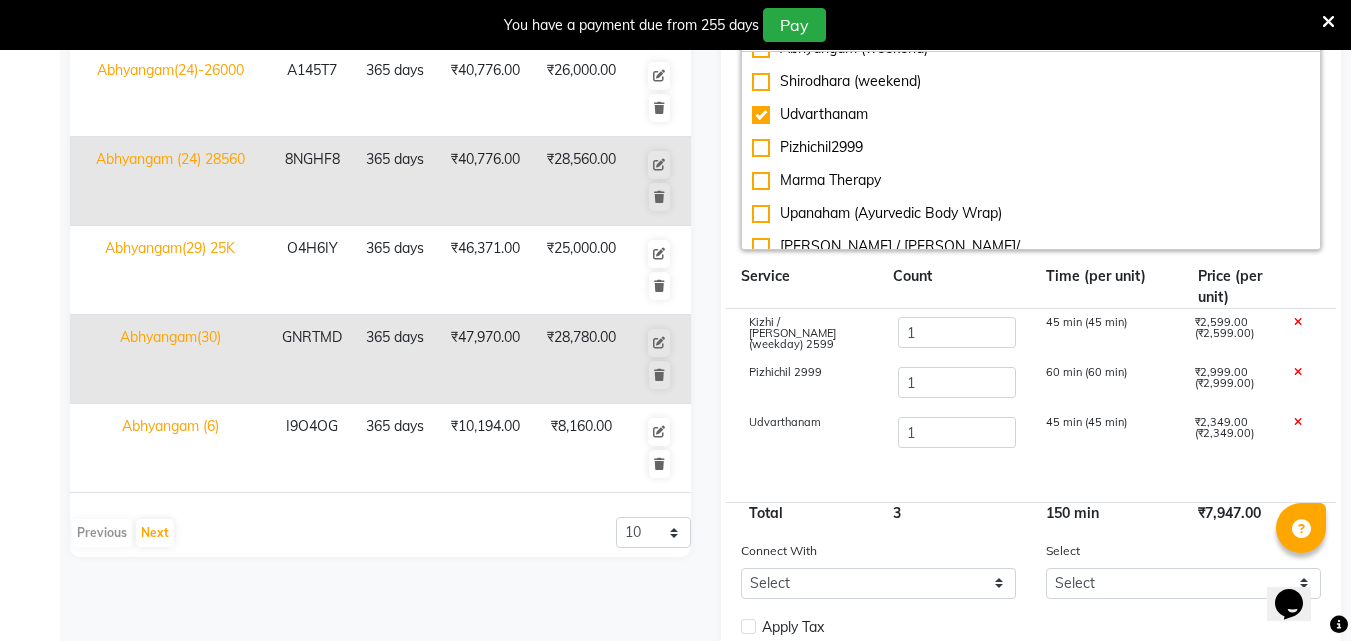 scroll, scrollTop: 756, scrollLeft: 0, axis: vertical 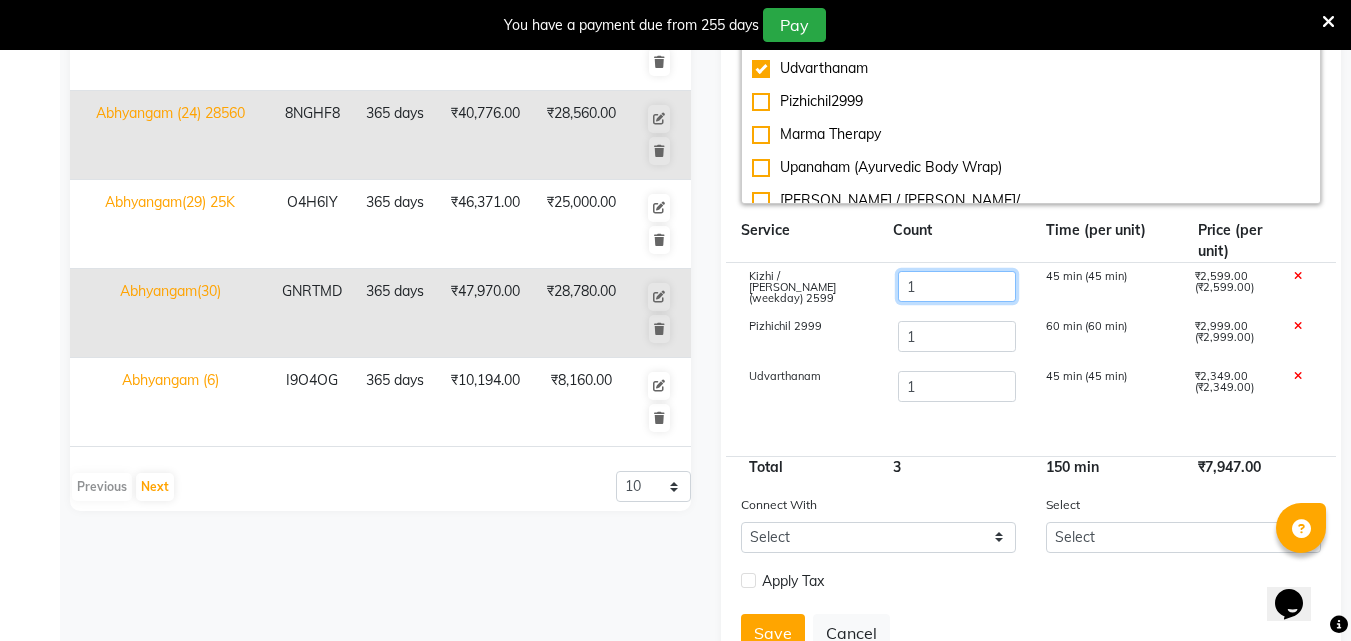 click on "1" 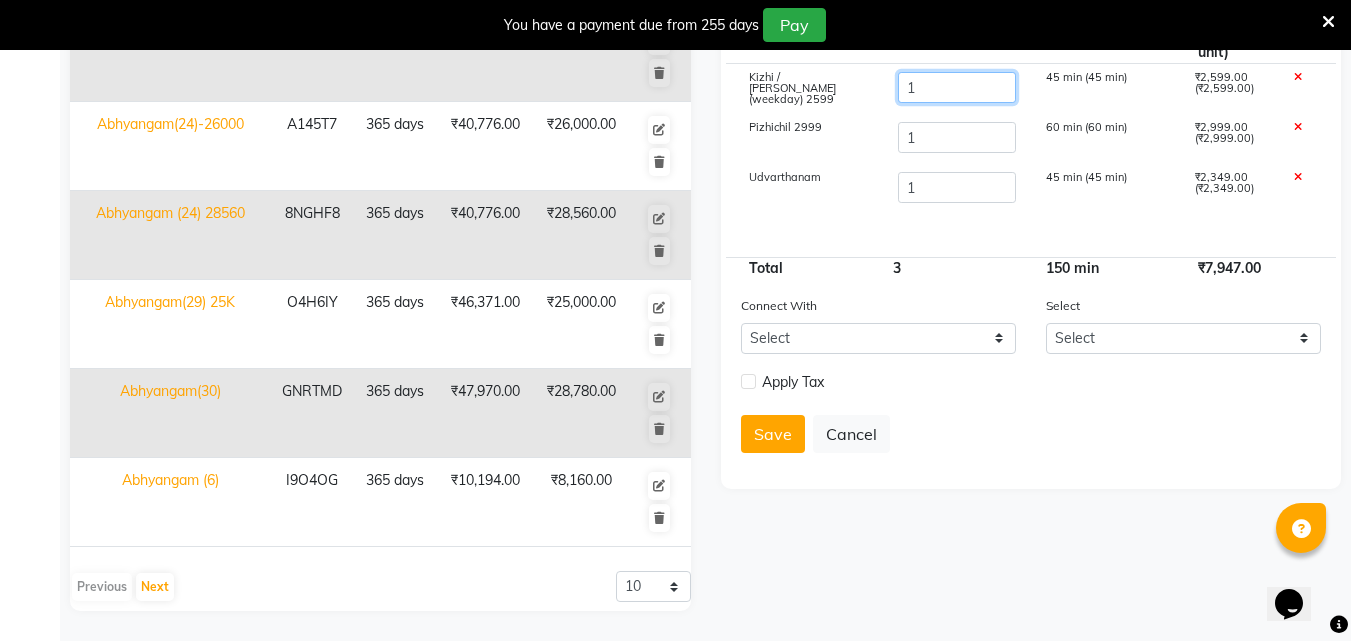 scroll, scrollTop: 656, scrollLeft: 0, axis: vertical 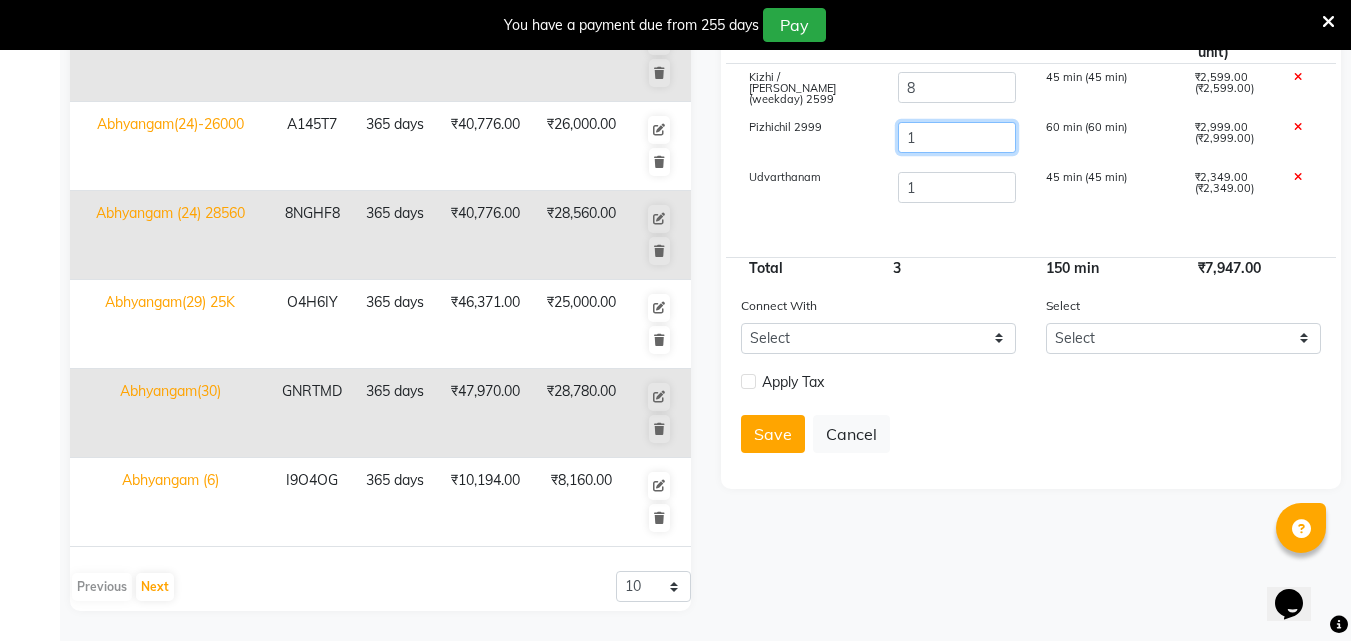 type on "26140" 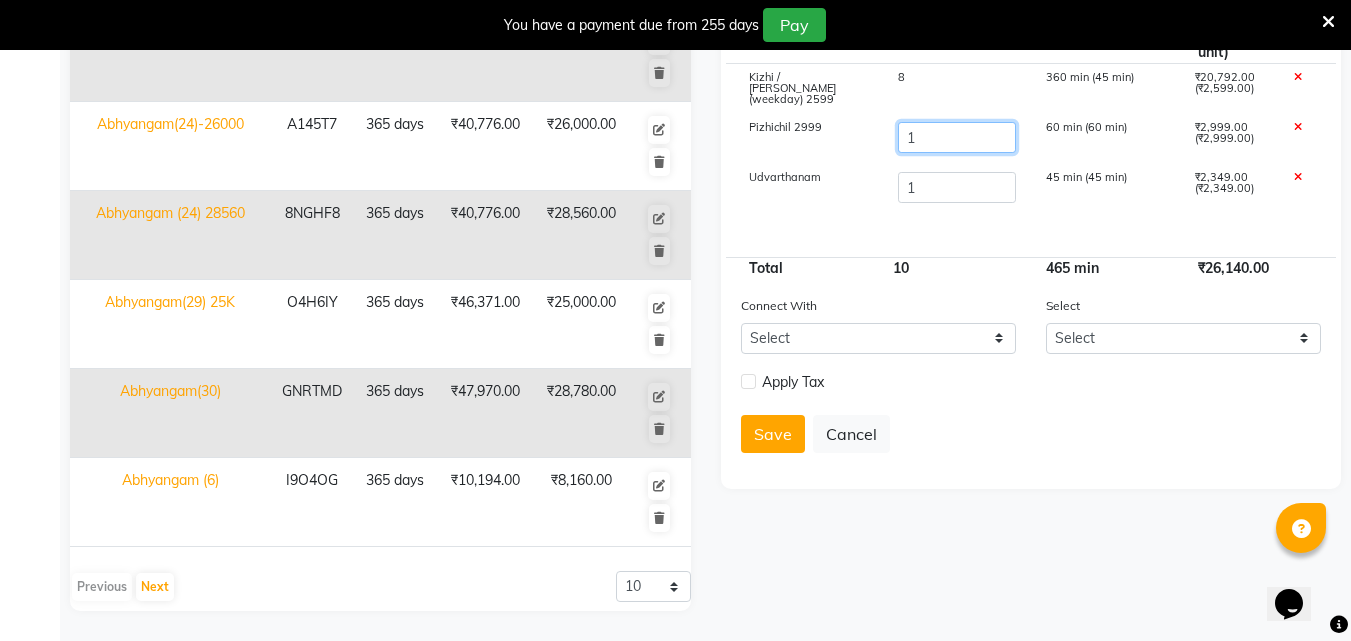 click on "1" 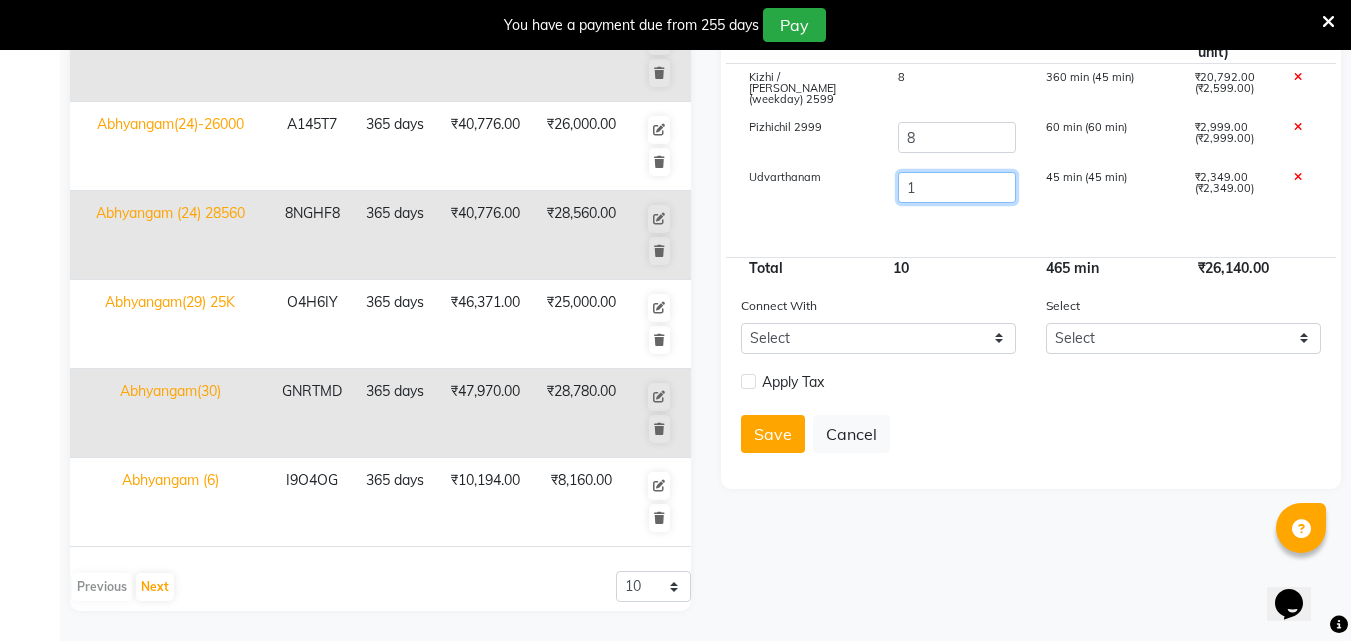 type on "47133" 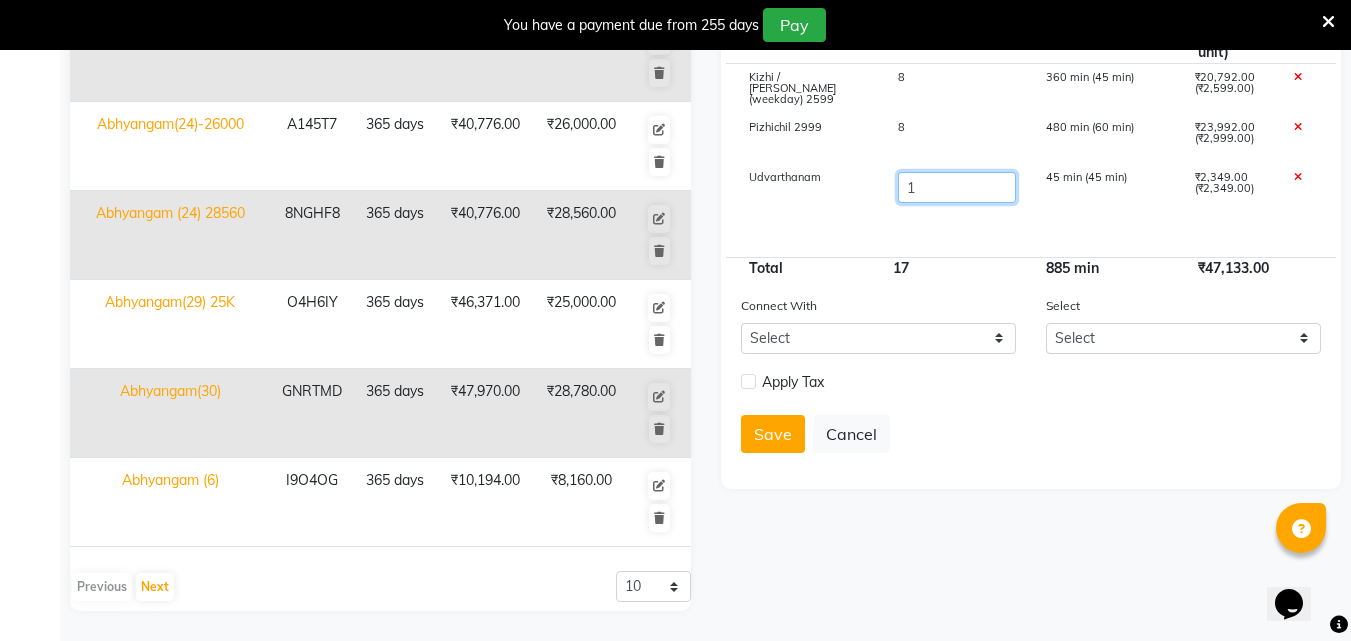 click on "1" 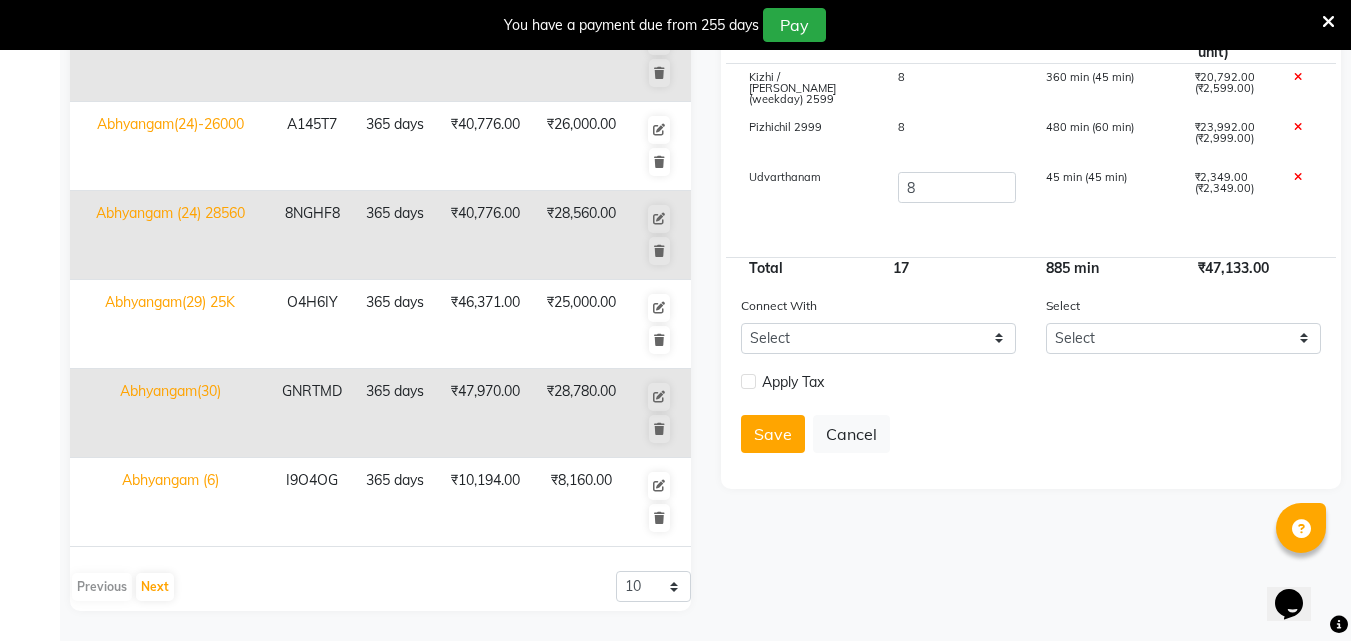 type on "63576" 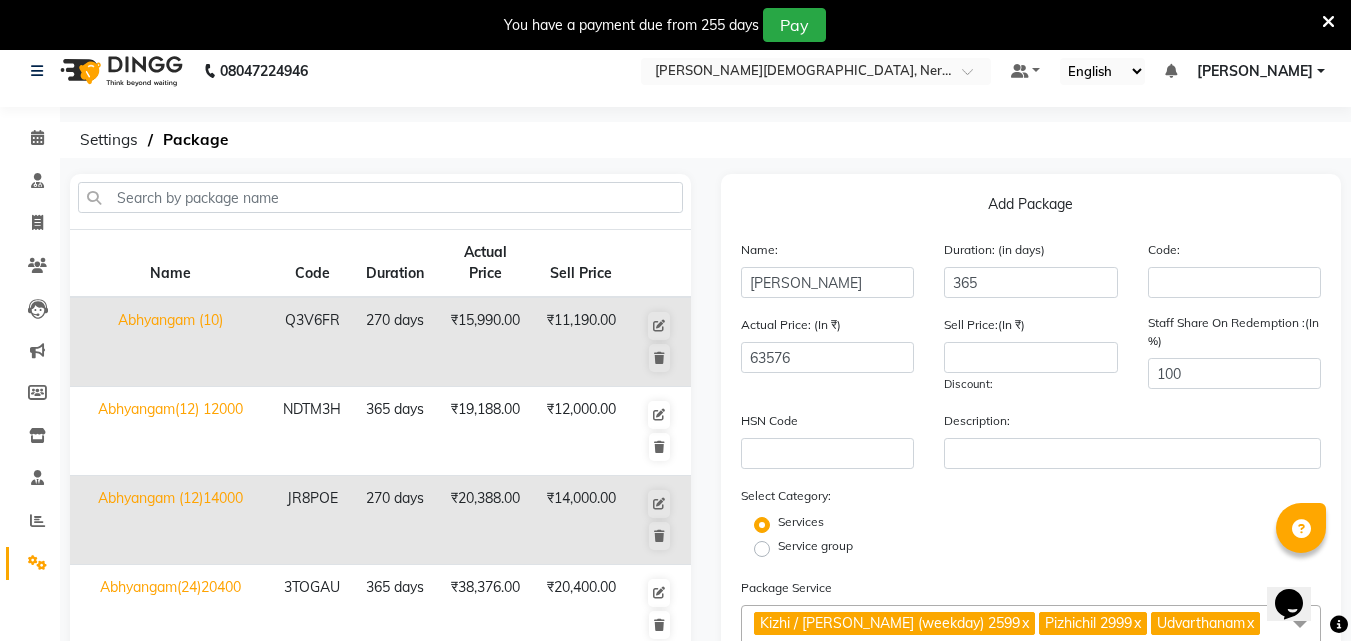 scroll, scrollTop: 0, scrollLeft: 0, axis: both 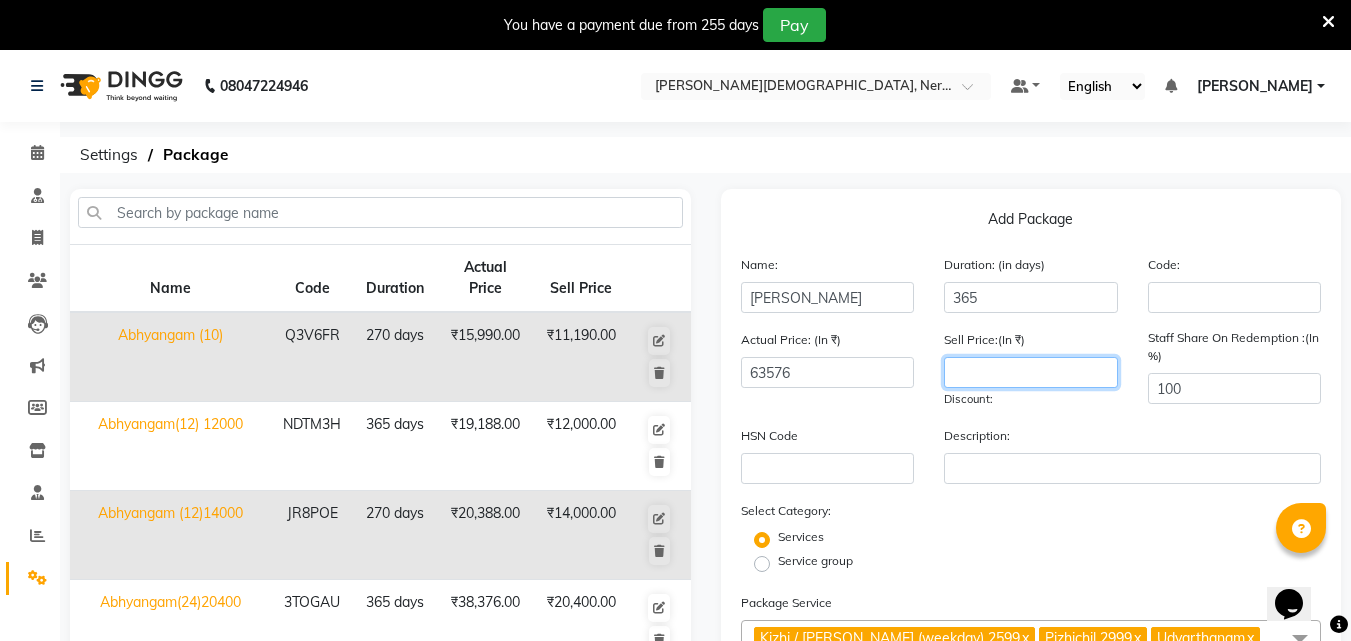 click 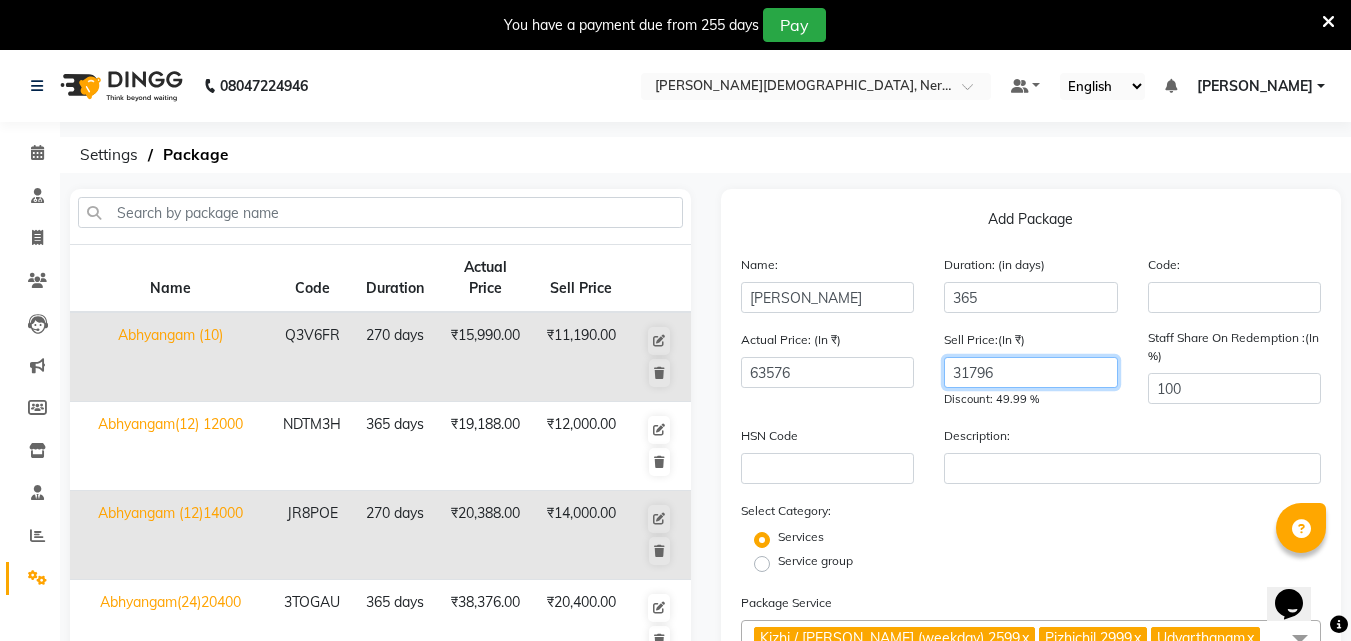 type on "31796" 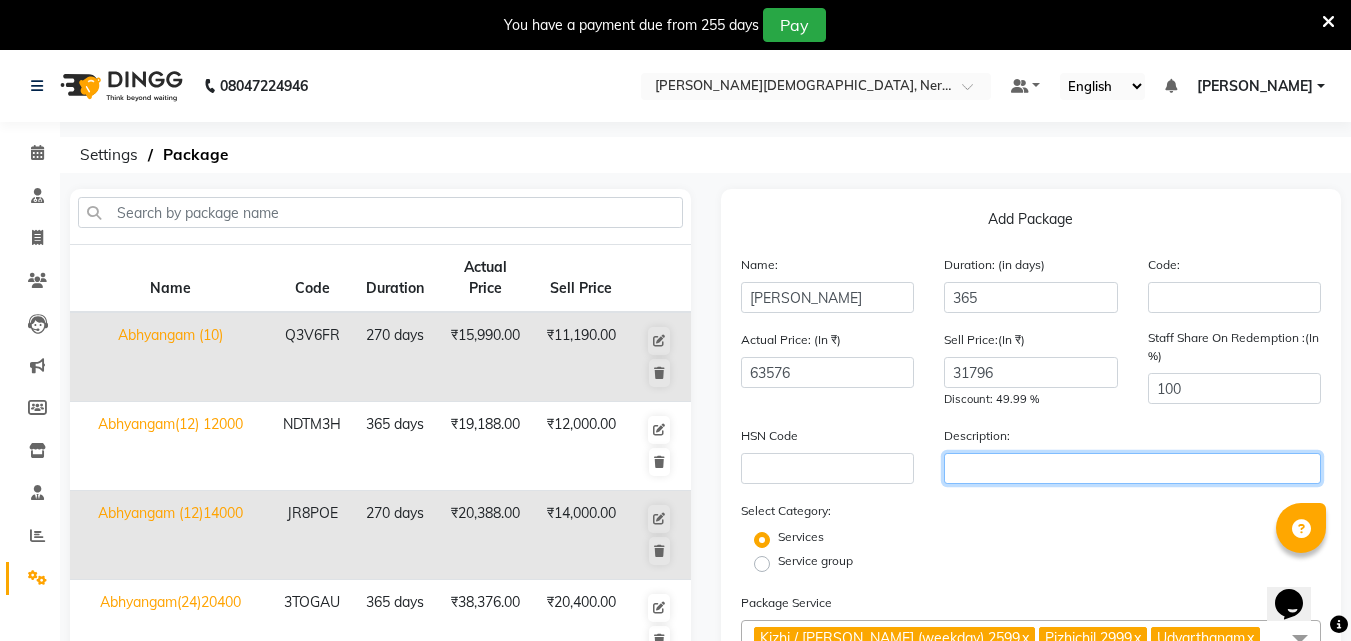 click 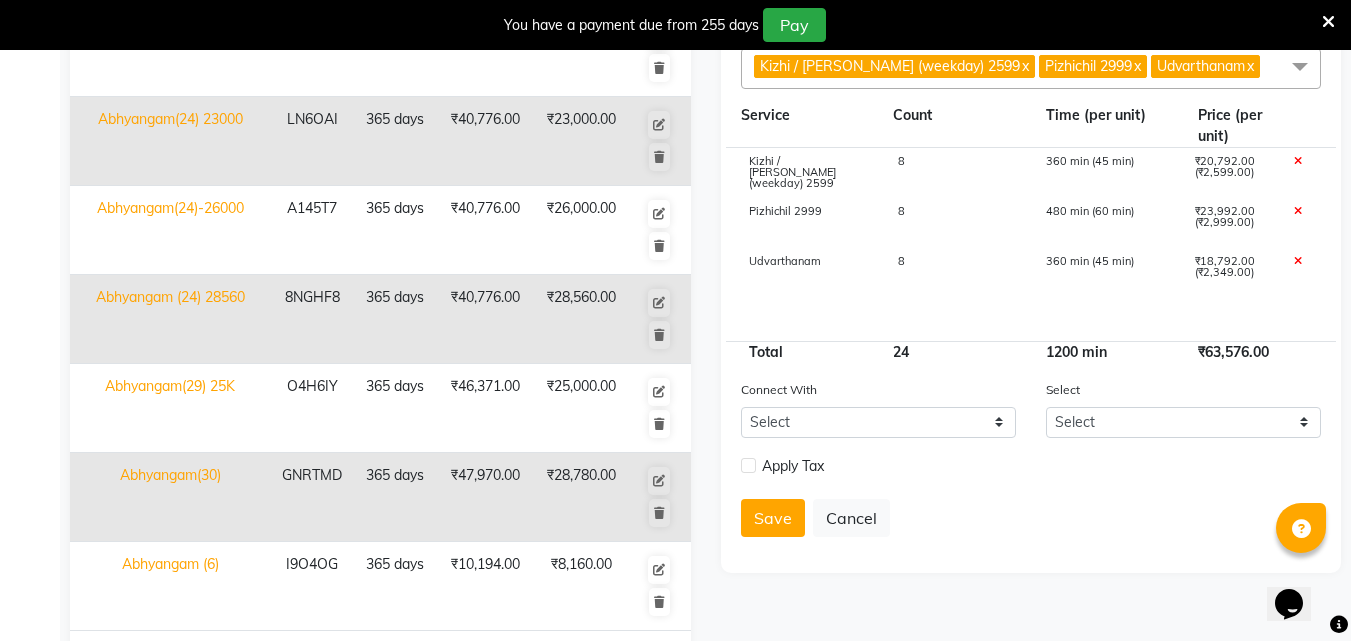 scroll, scrollTop: 585, scrollLeft: 0, axis: vertical 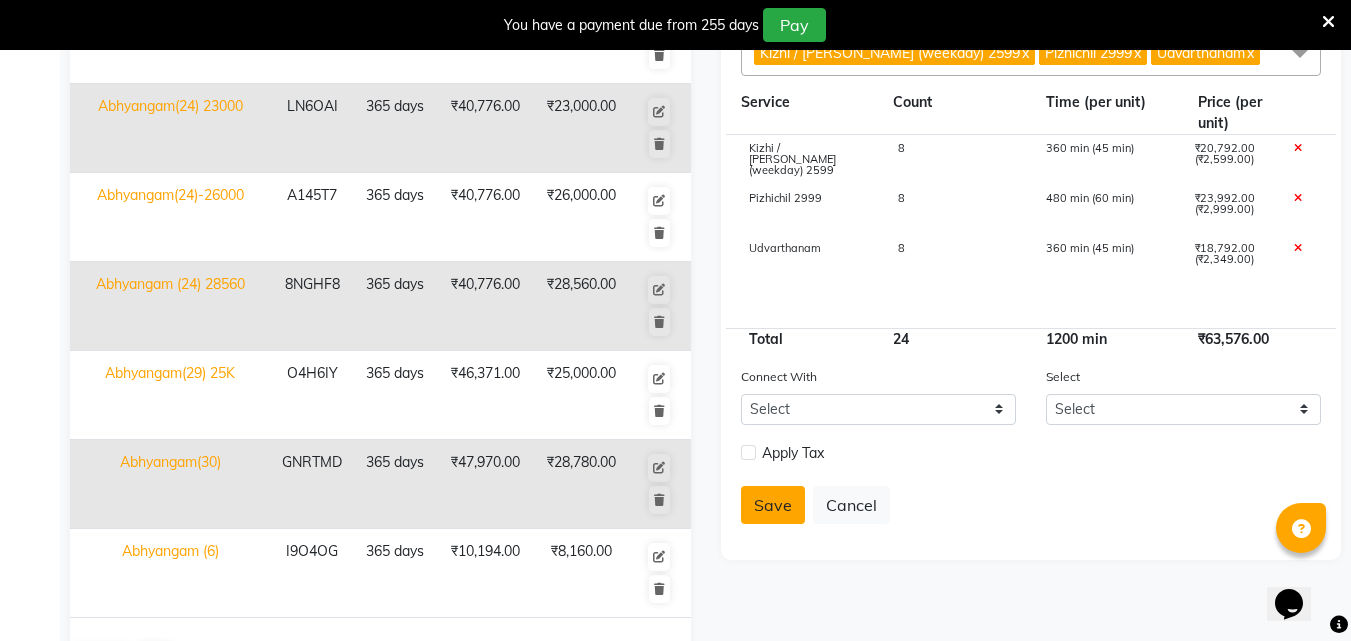 click on "Save" 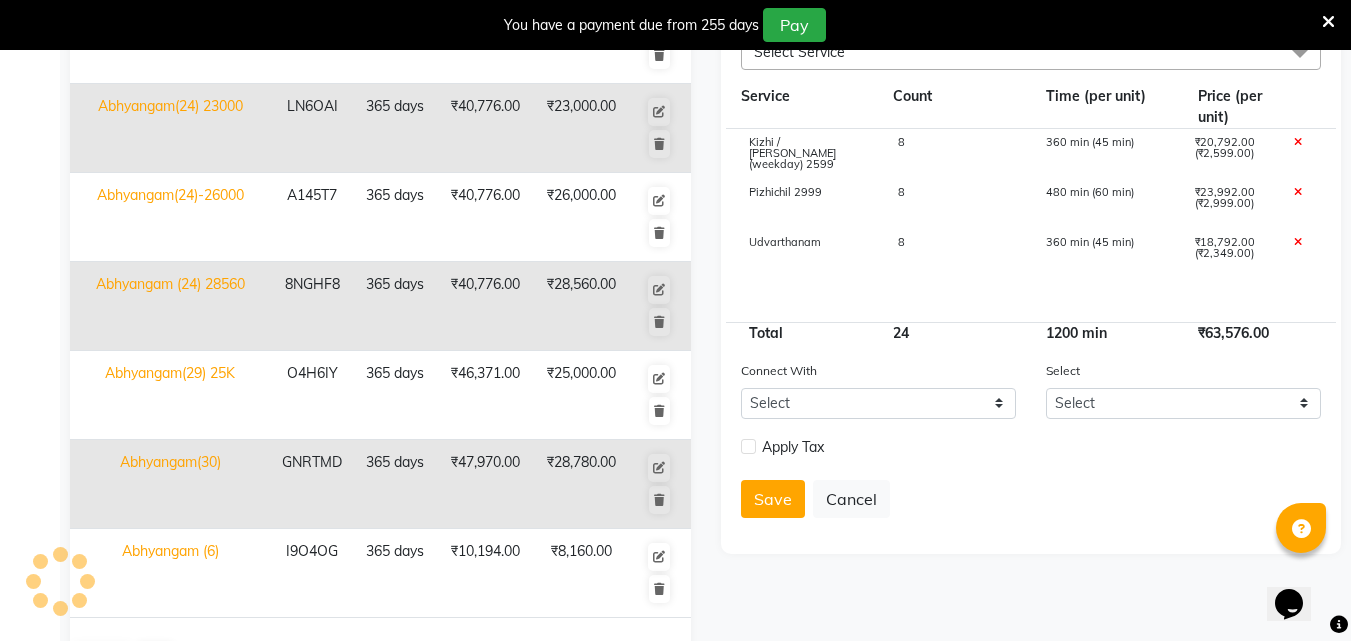 type 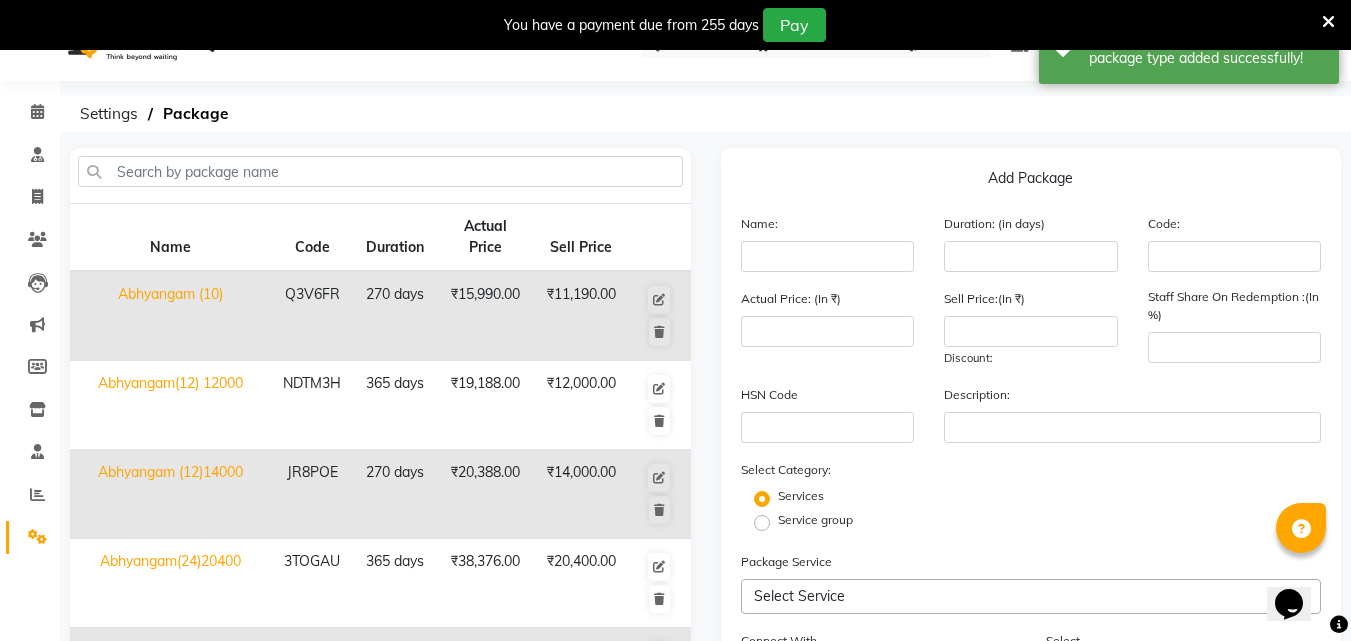 scroll, scrollTop: 0, scrollLeft: 0, axis: both 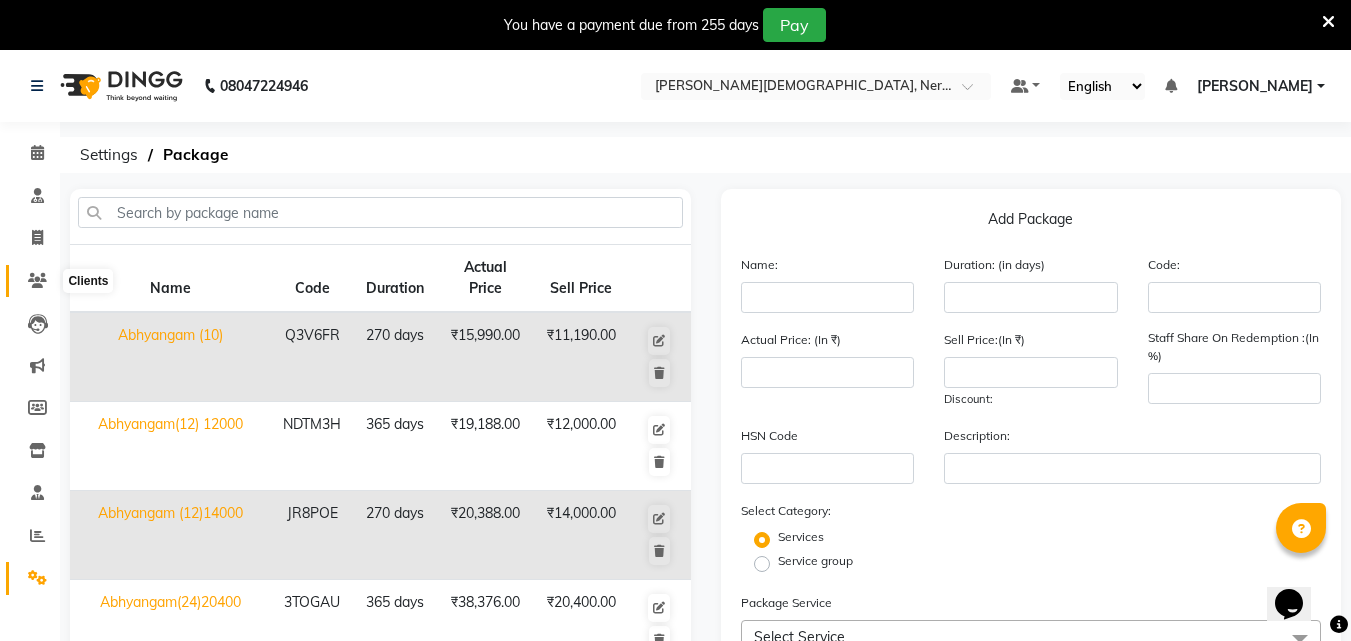 click 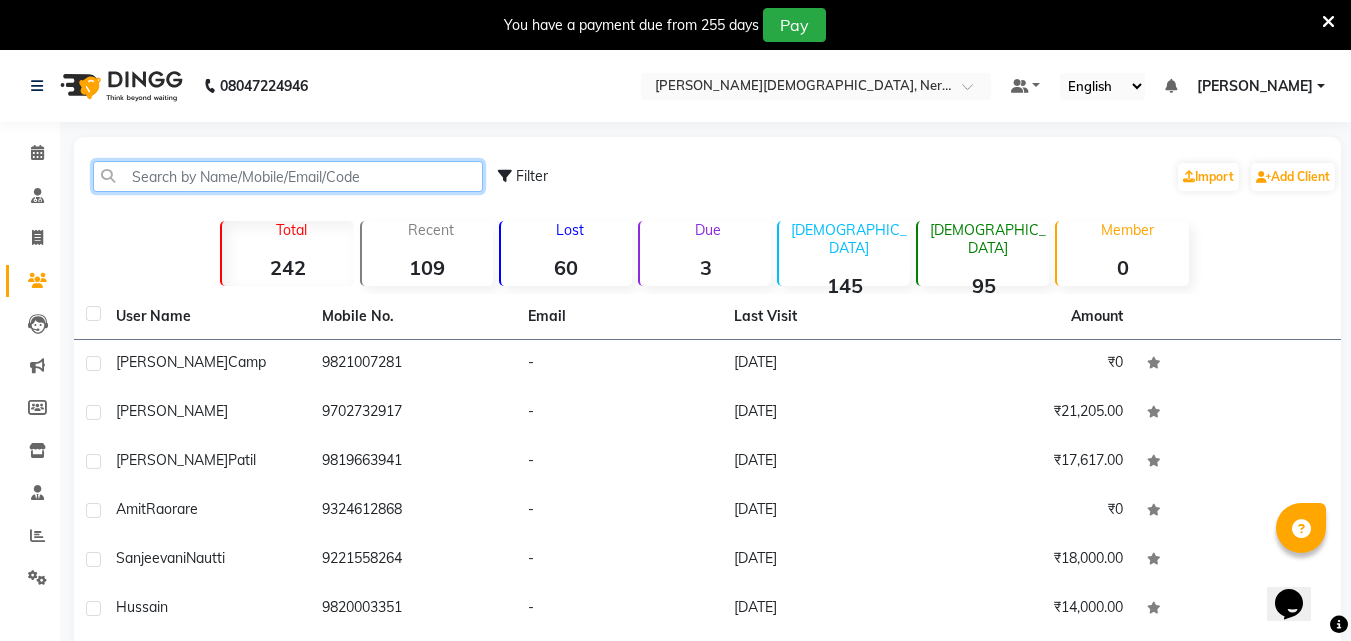 click 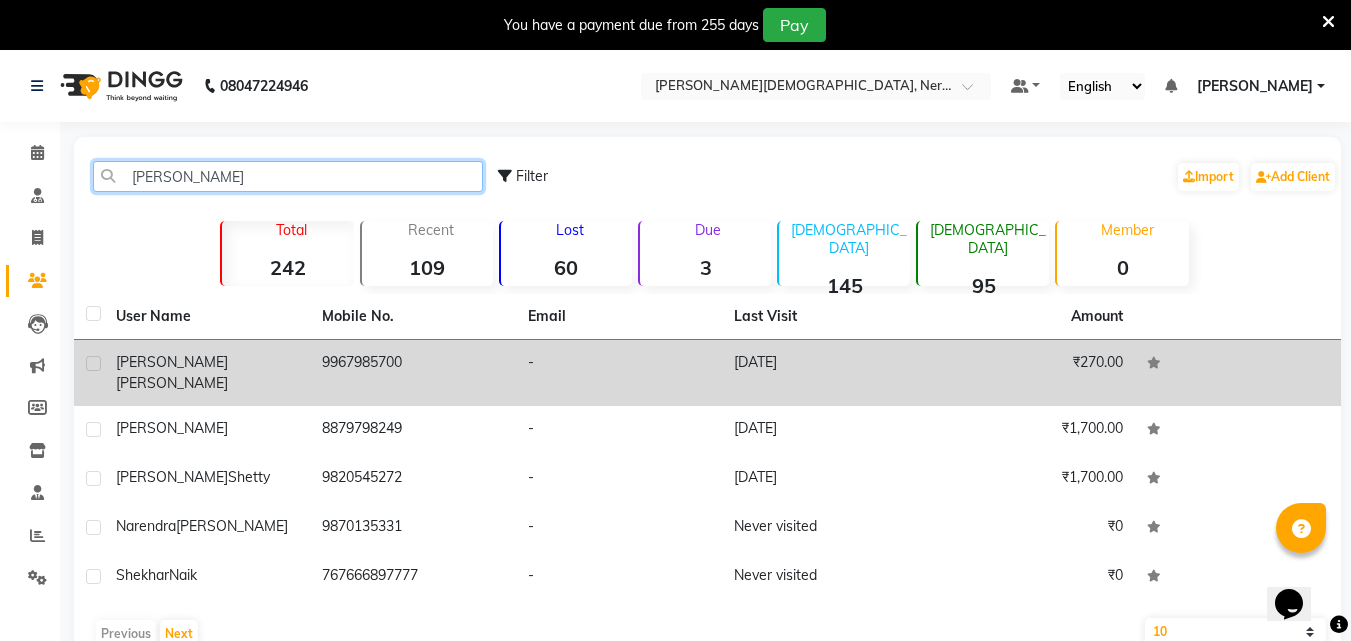 type on "[PERSON_NAME]" 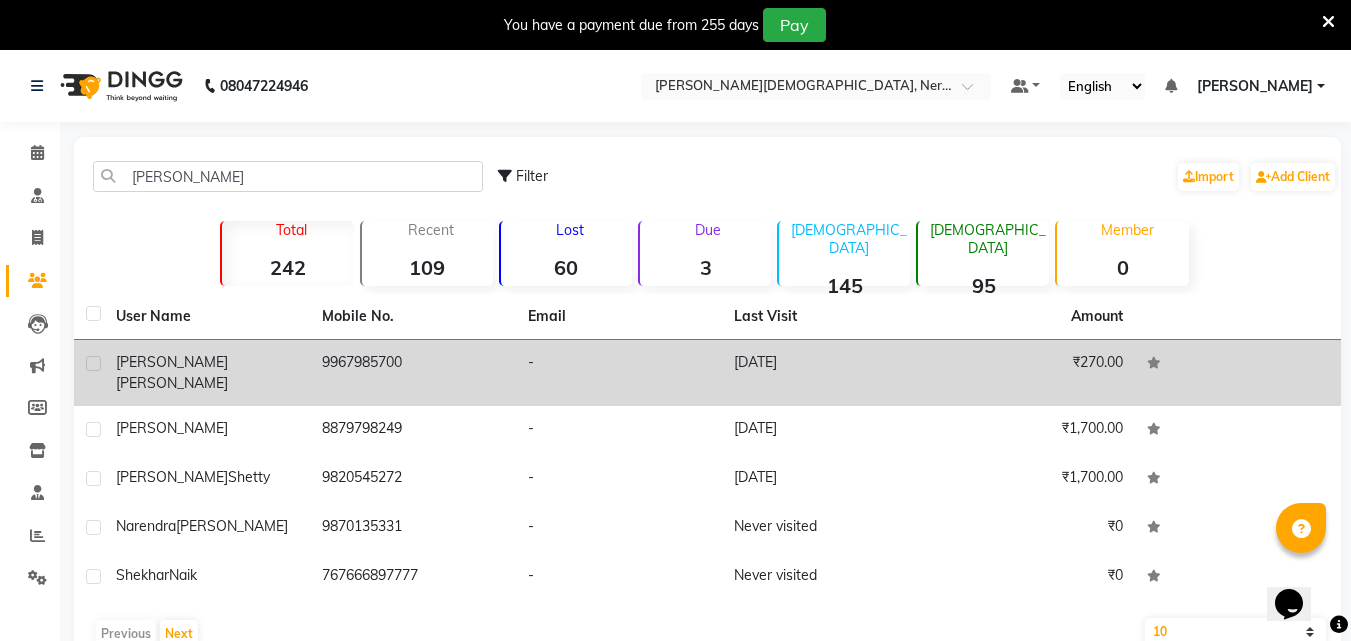 click on "[PERSON_NAME]" 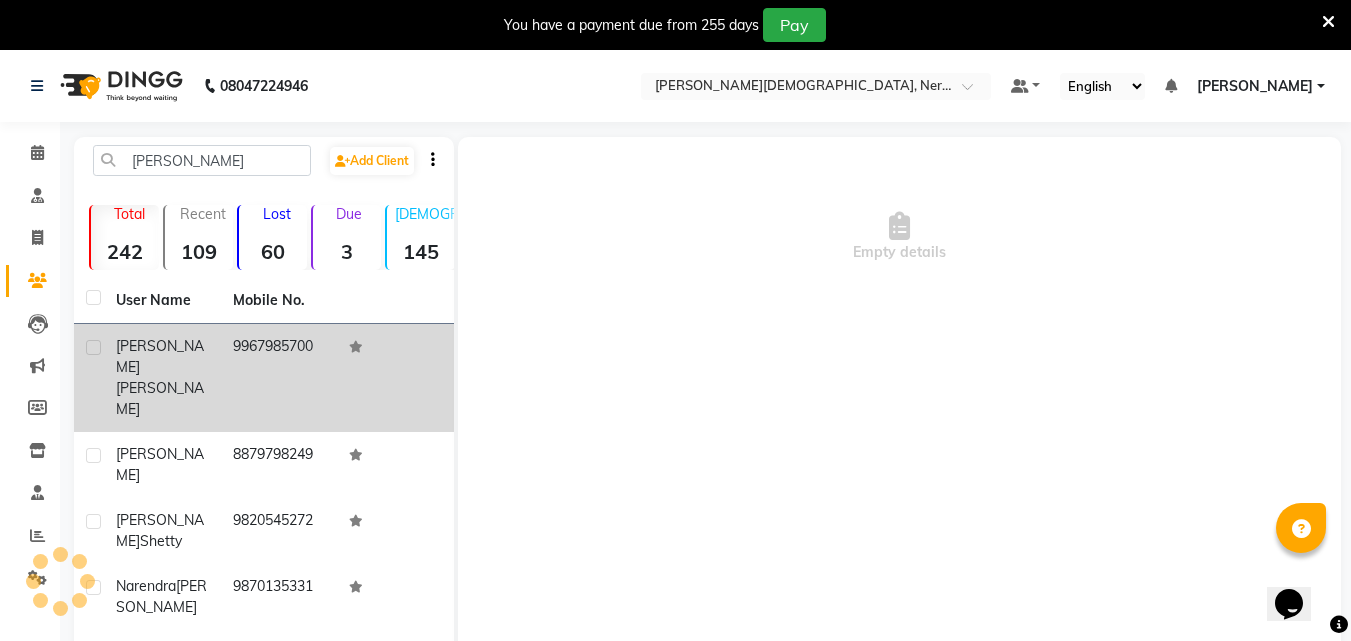 click on "[PERSON_NAME]" 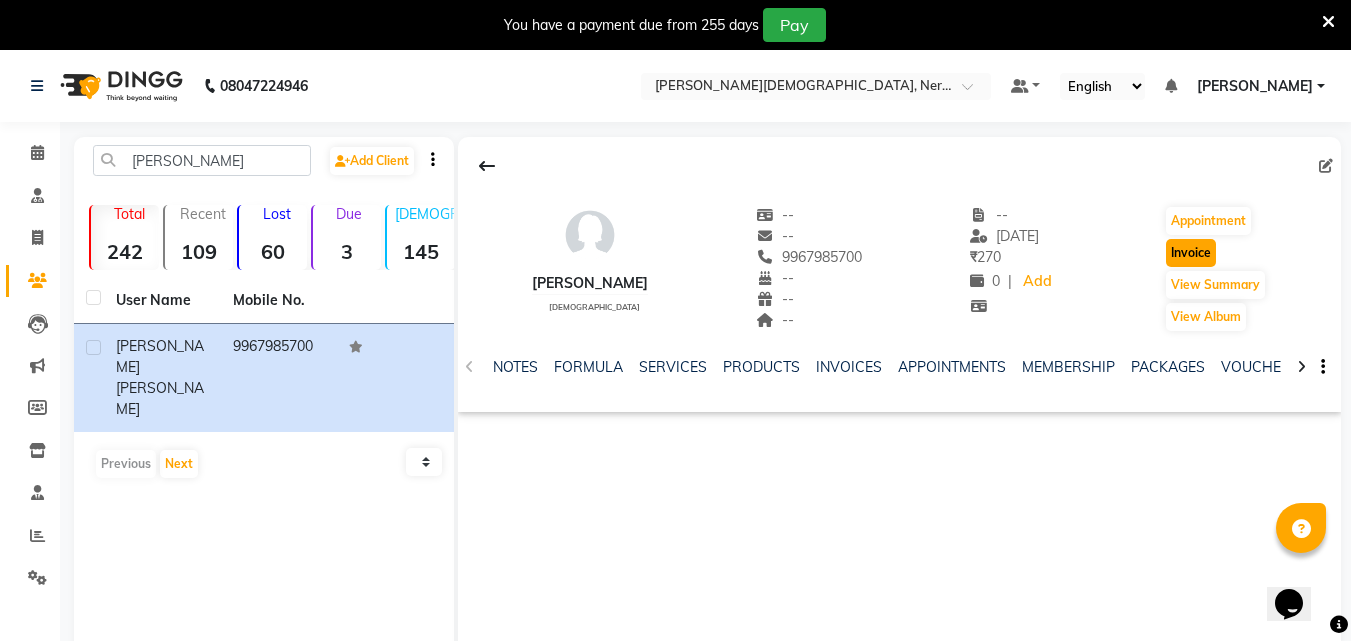 click on "Invoice" 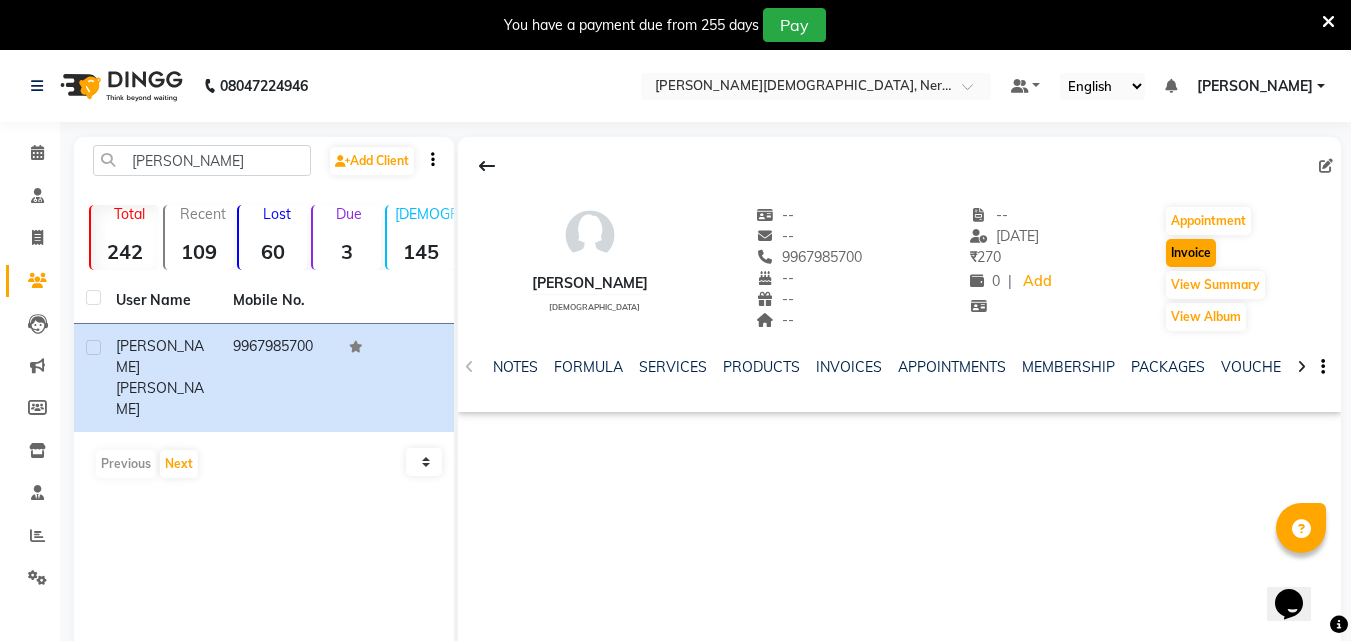 select on "service" 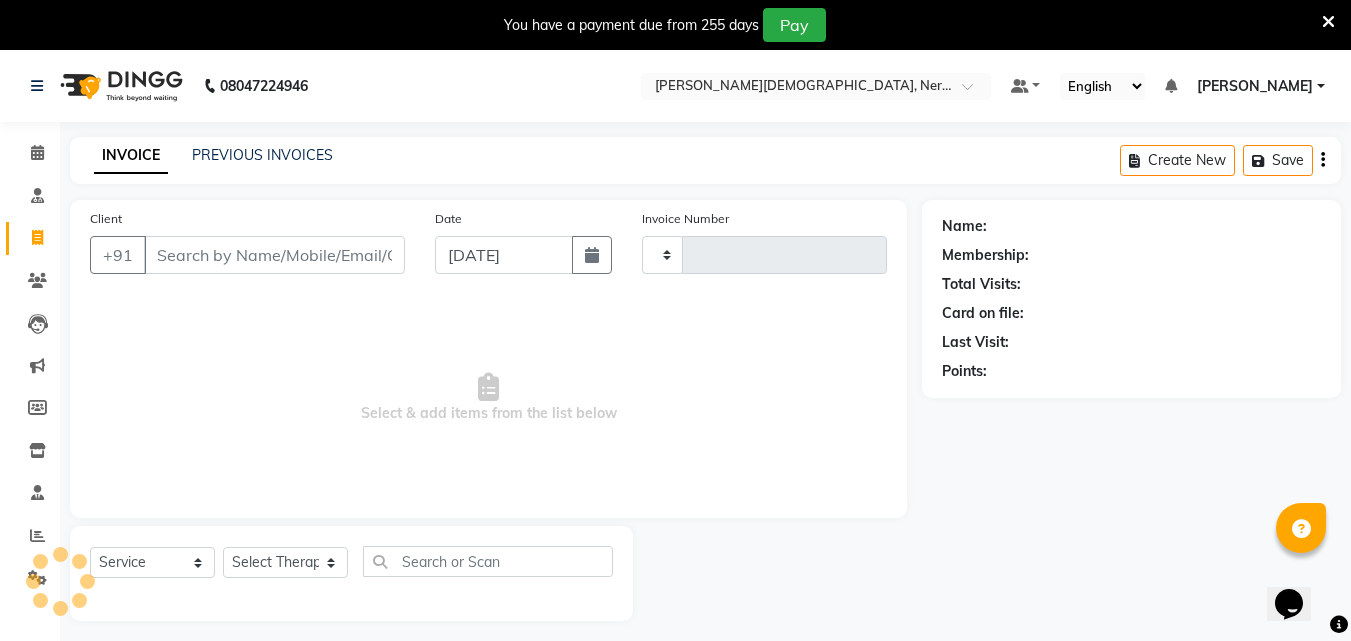 scroll, scrollTop: 50, scrollLeft: 0, axis: vertical 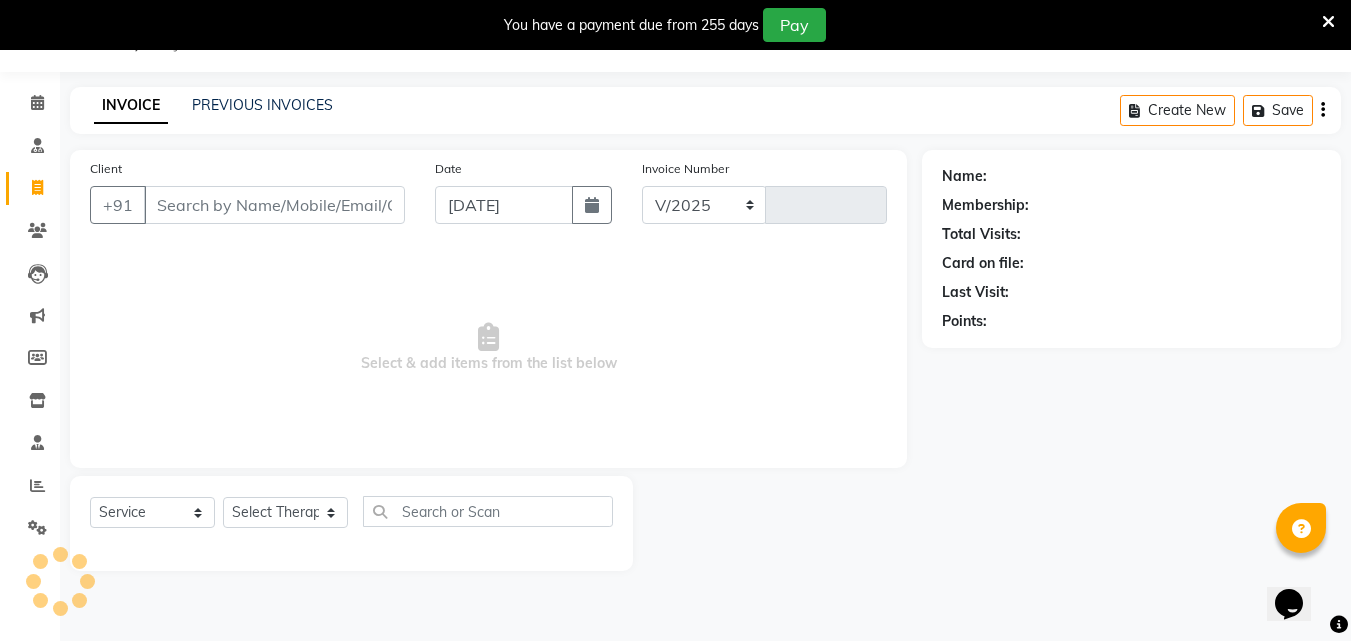 select on "6808" 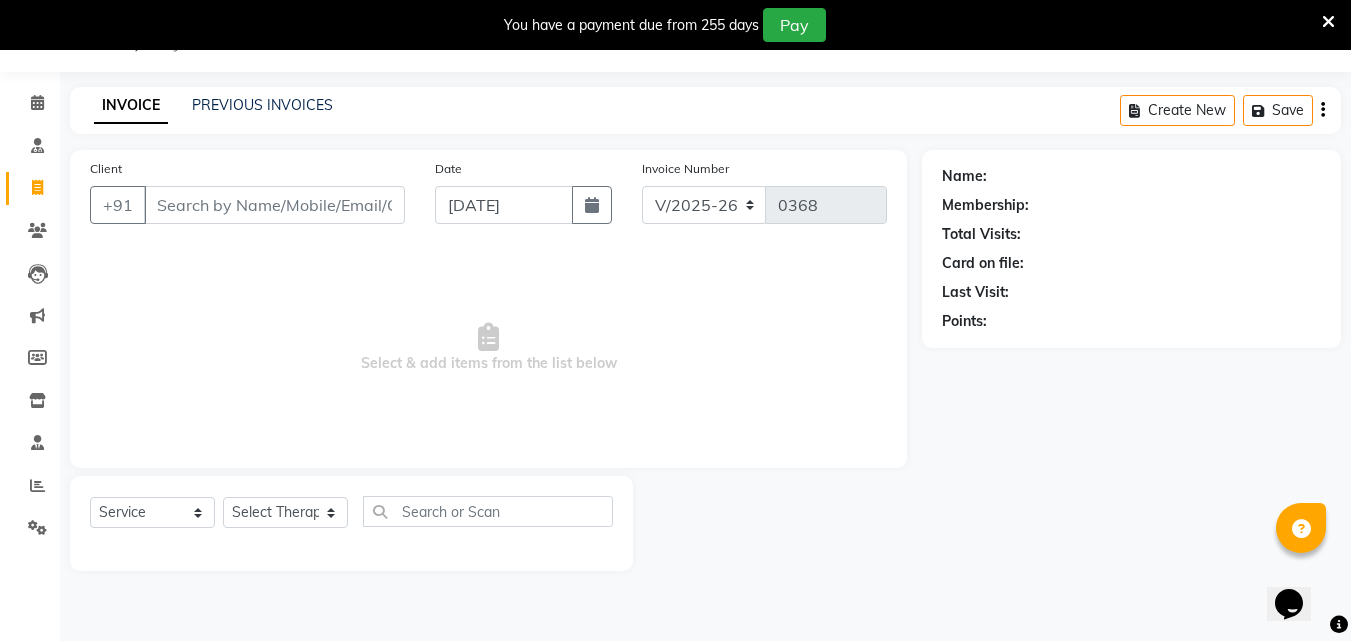type on "9967985700" 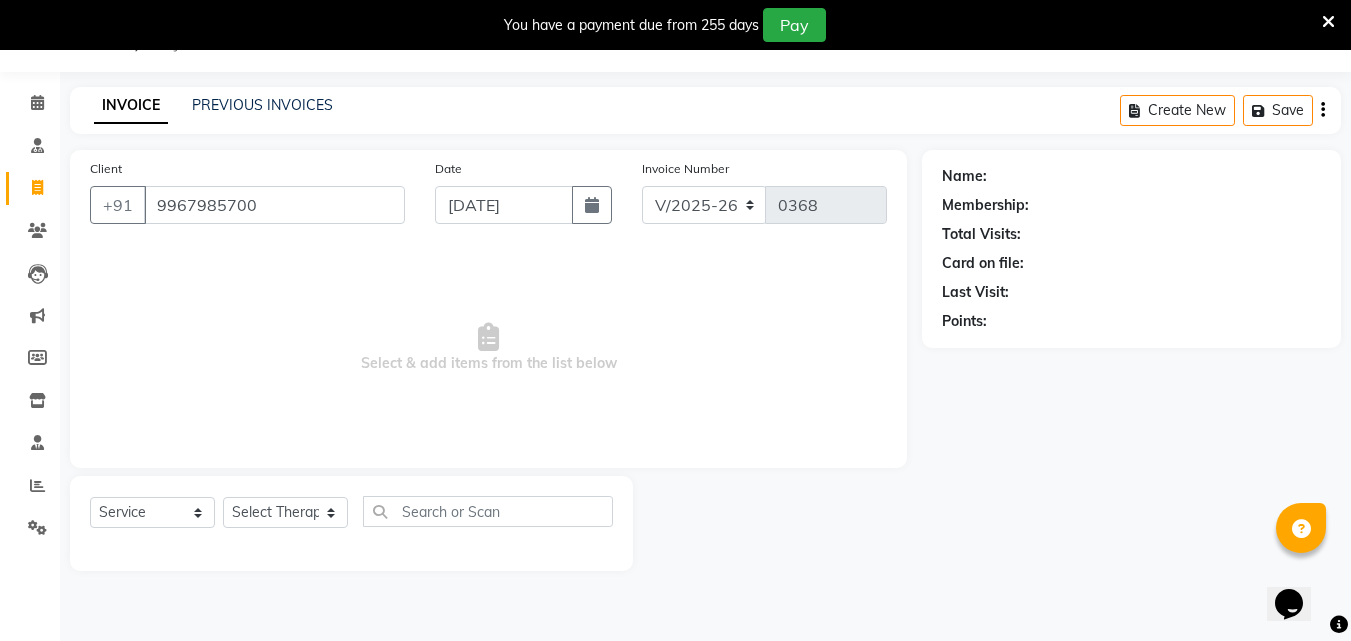 select on "57056" 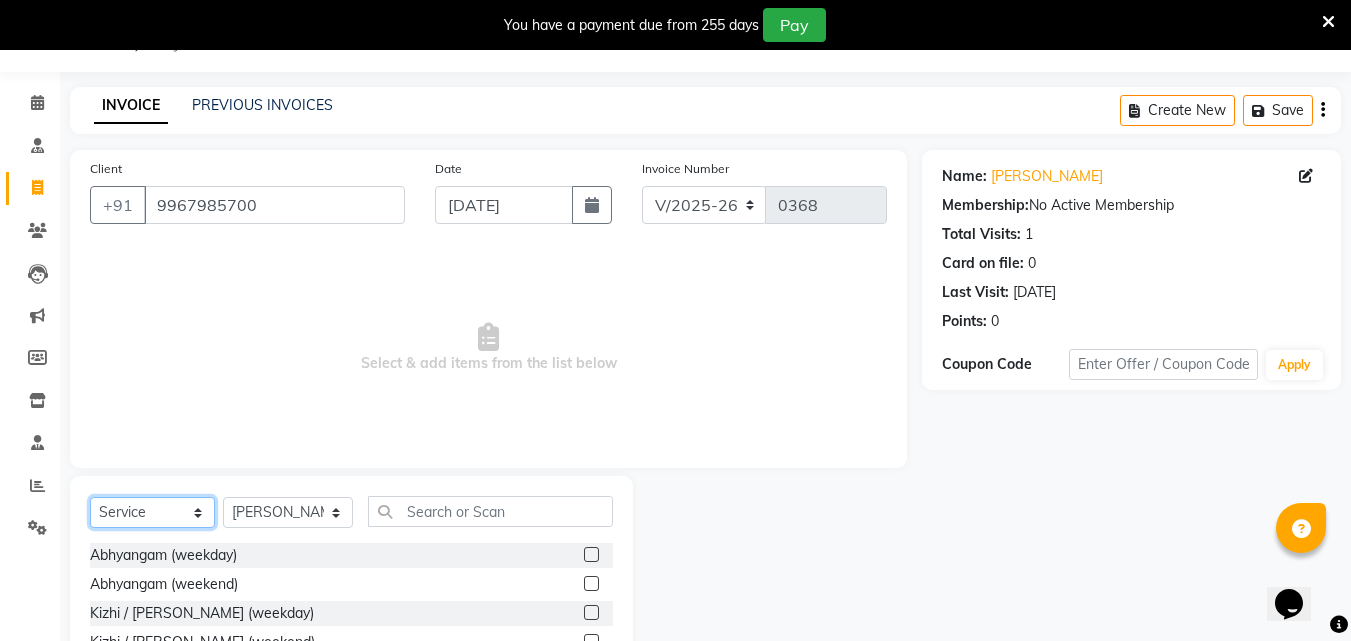 click on "Select  Service  Product  Membership  Package Voucher Prepaid Gift Card" 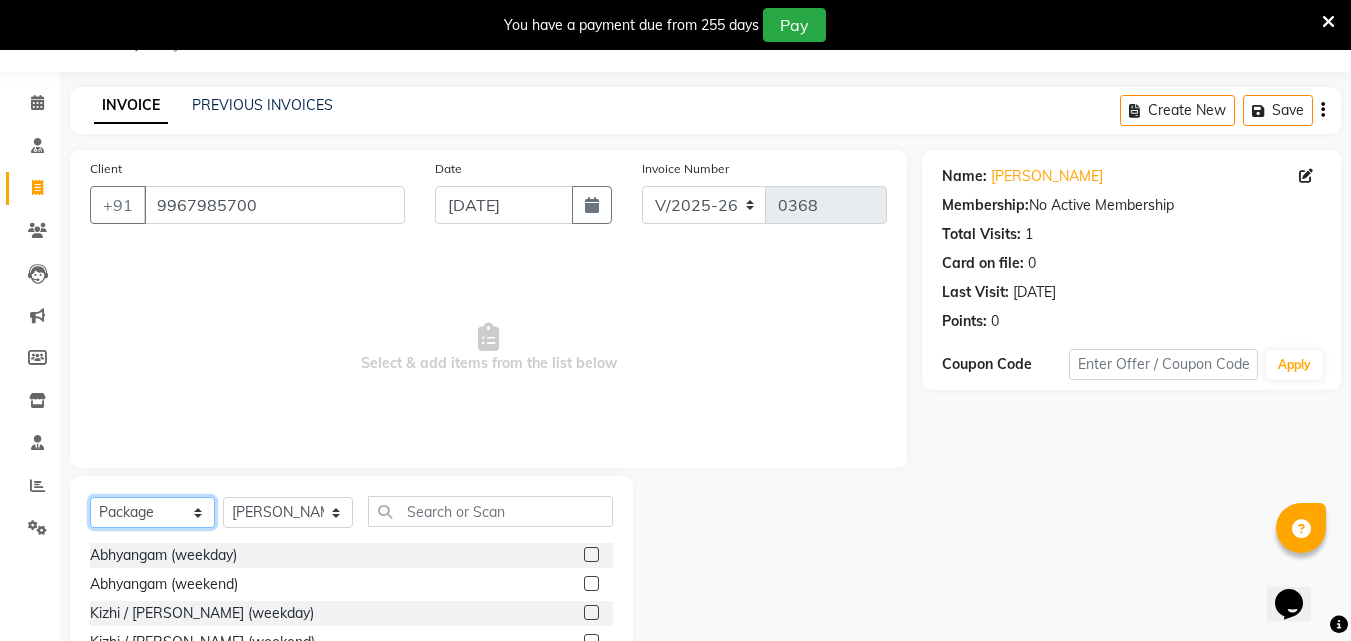 click on "Select  Service  Product  Membership  Package Voucher Prepaid Gift Card" 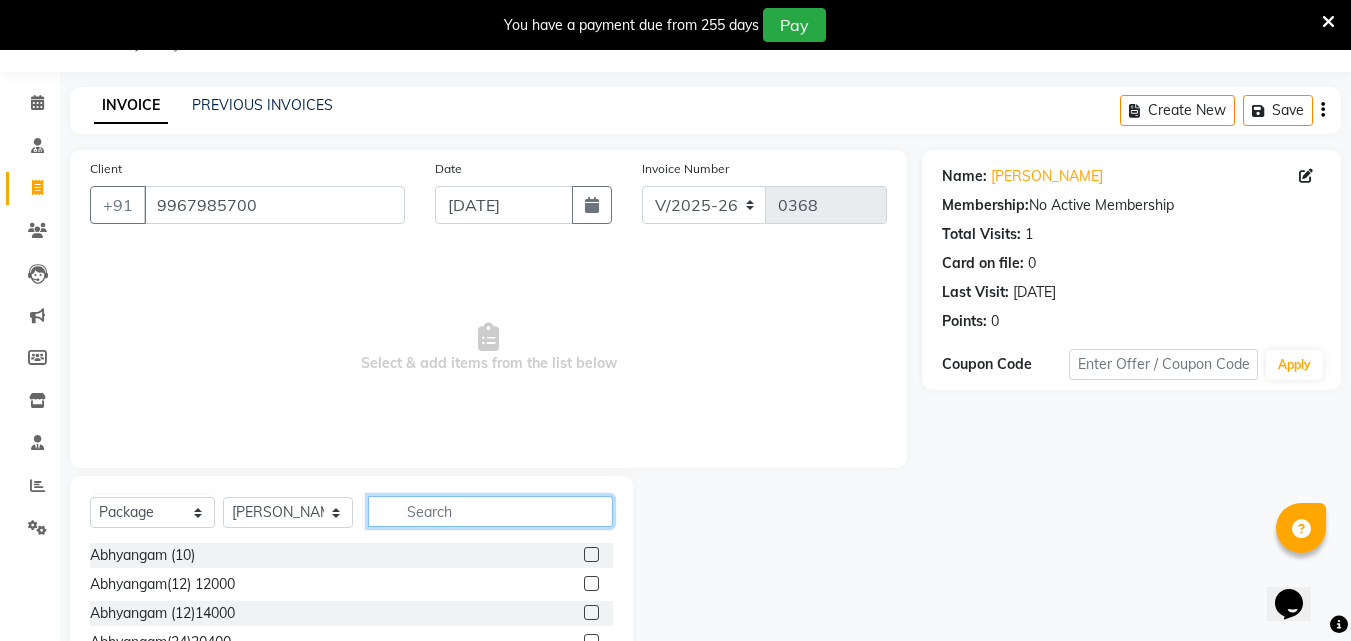 click 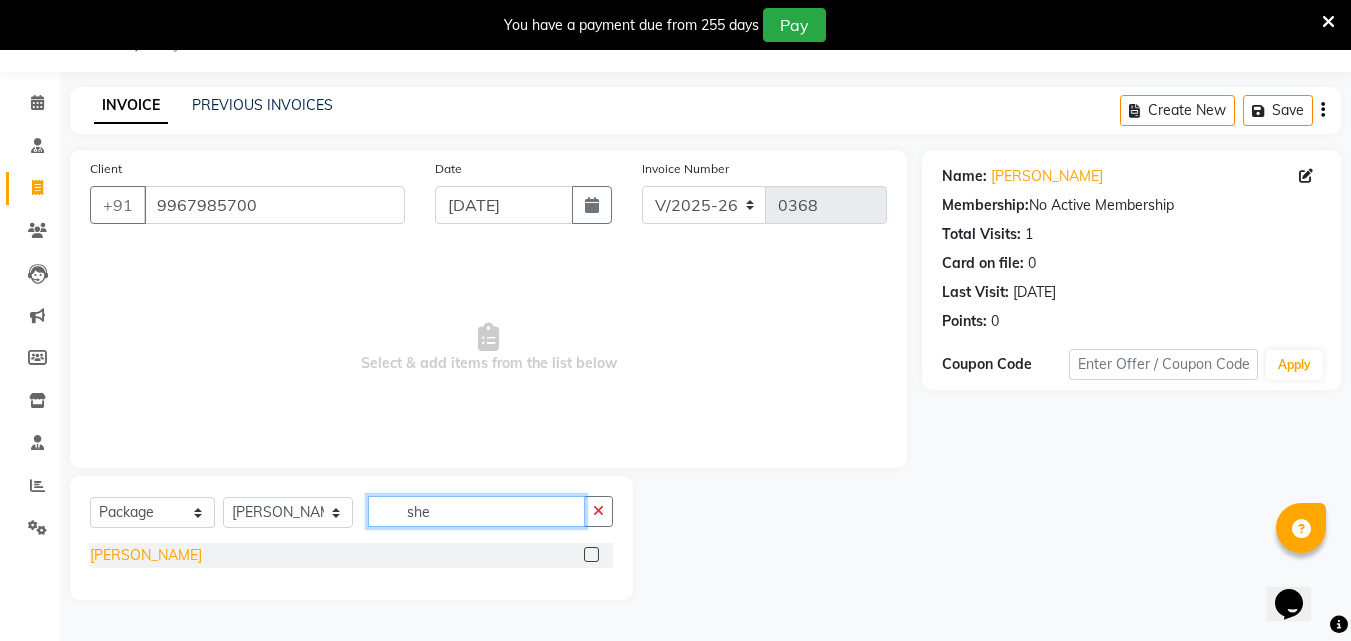 type on "she" 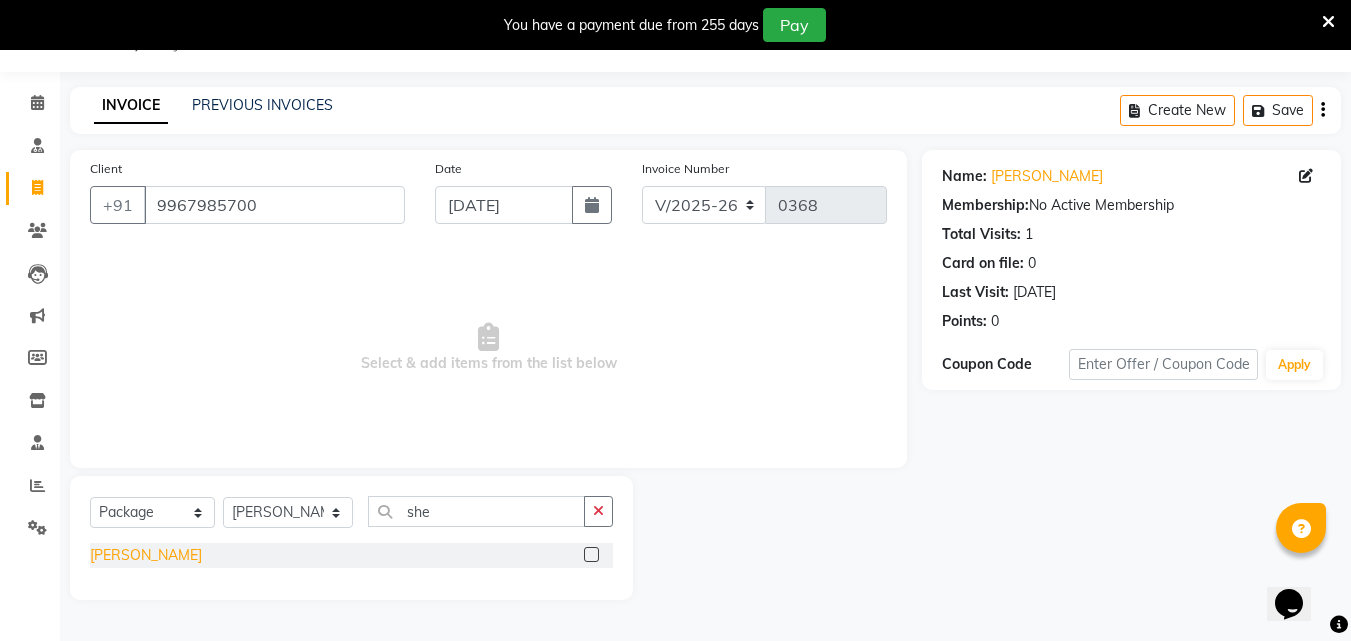 click on "[PERSON_NAME]" 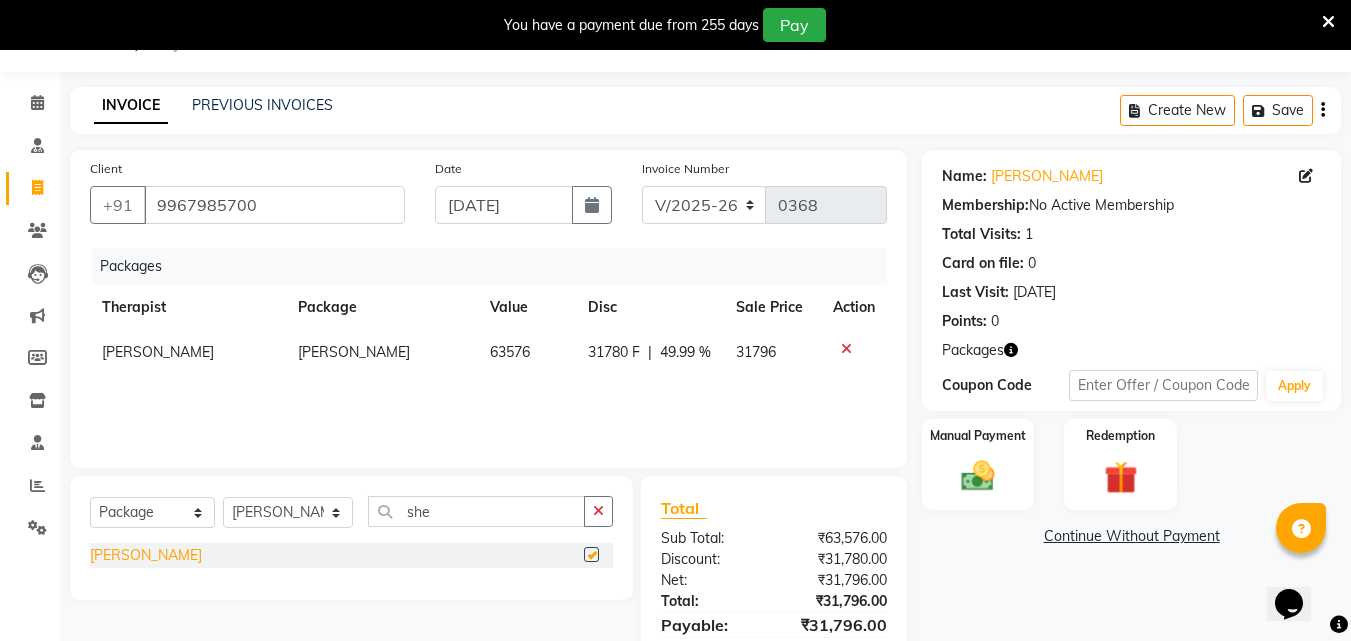 checkbox on "false" 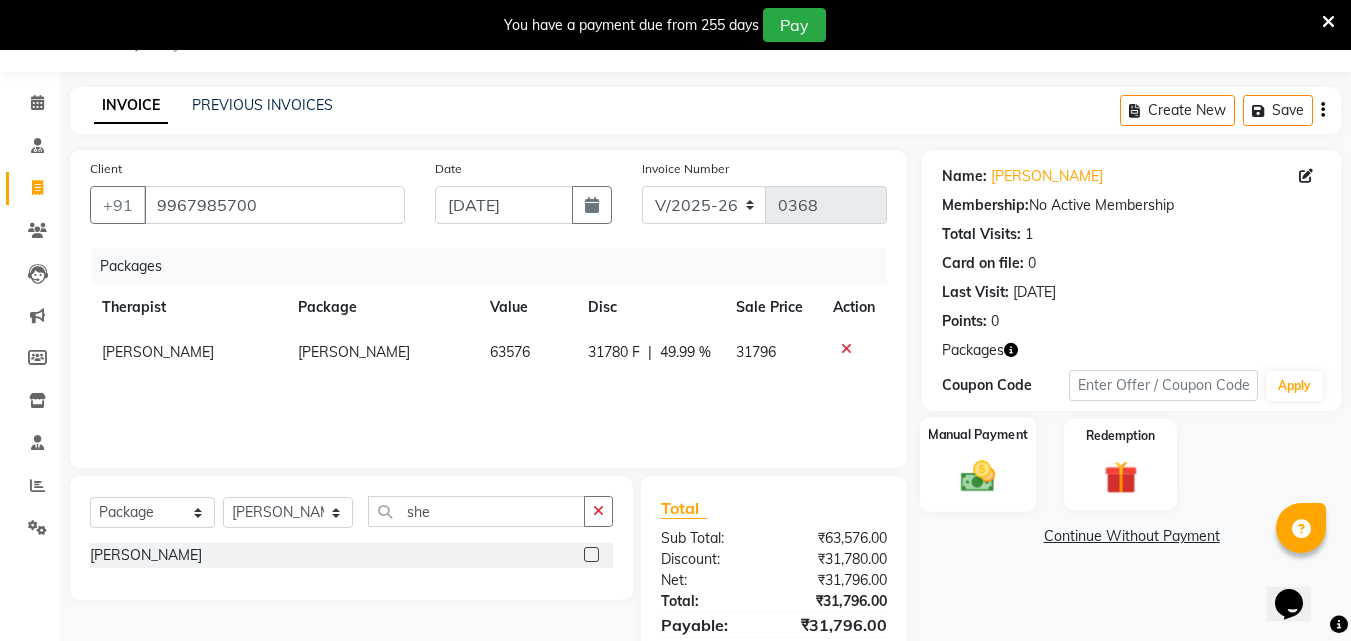 click 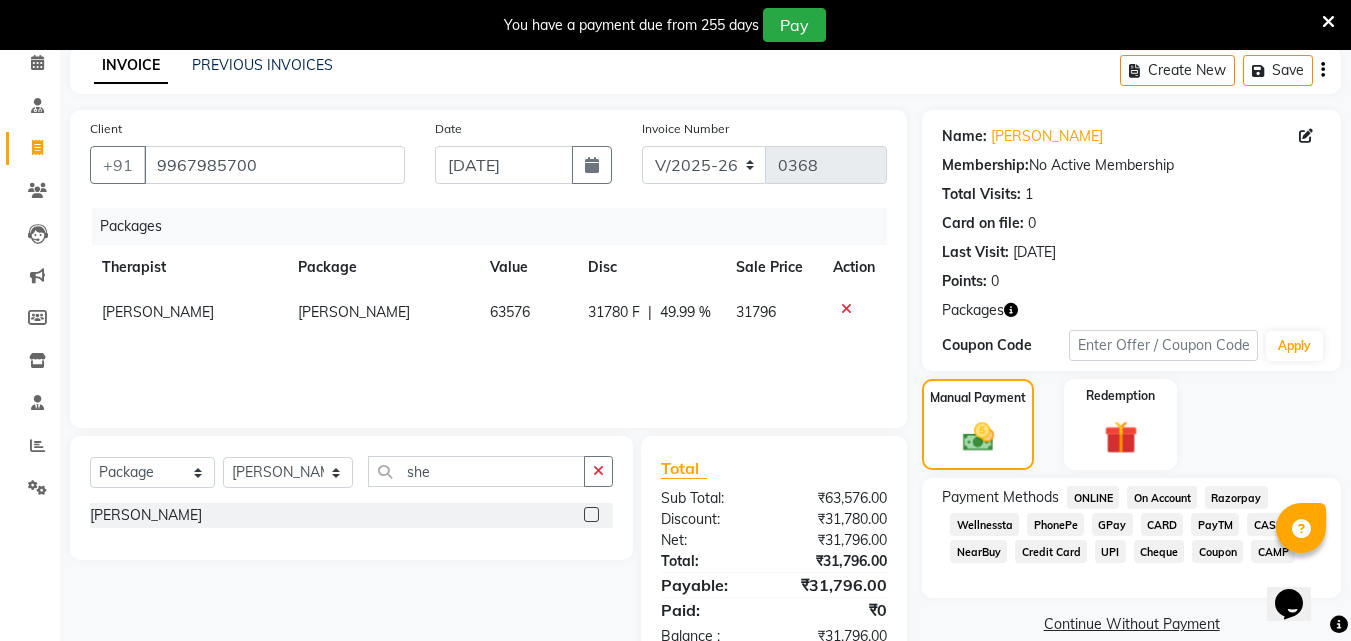 scroll, scrollTop: 146, scrollLeft: 0, axis: vertical 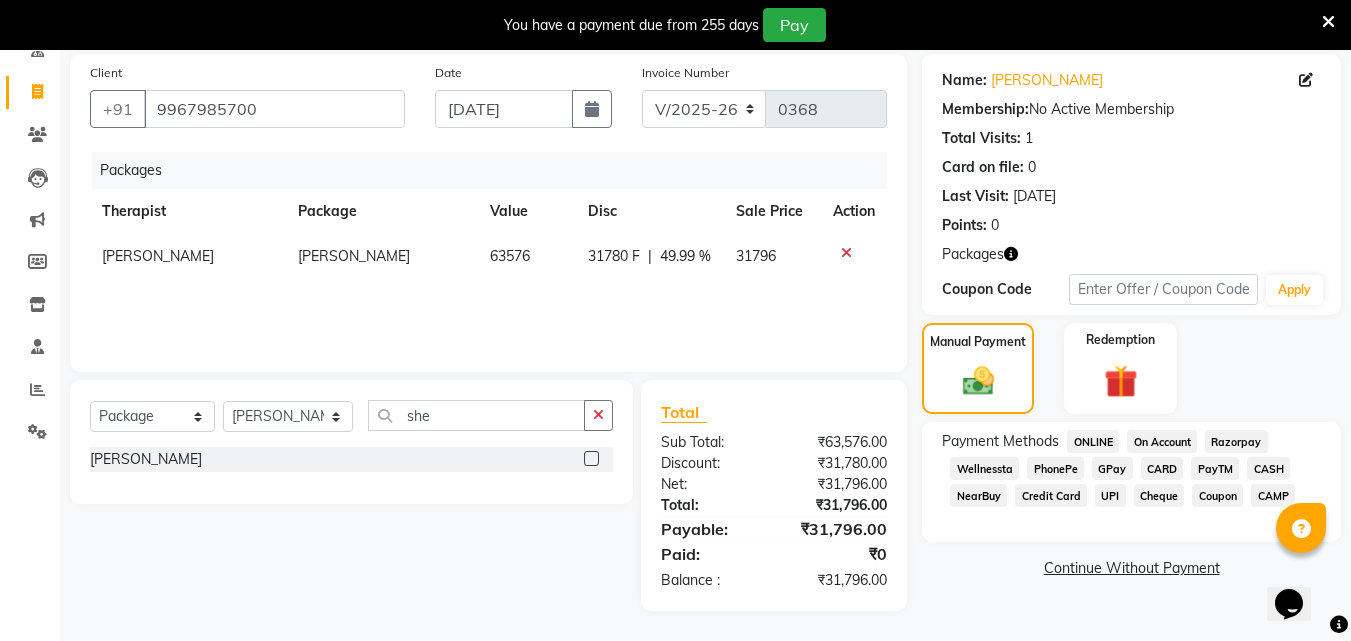click on "CARD" 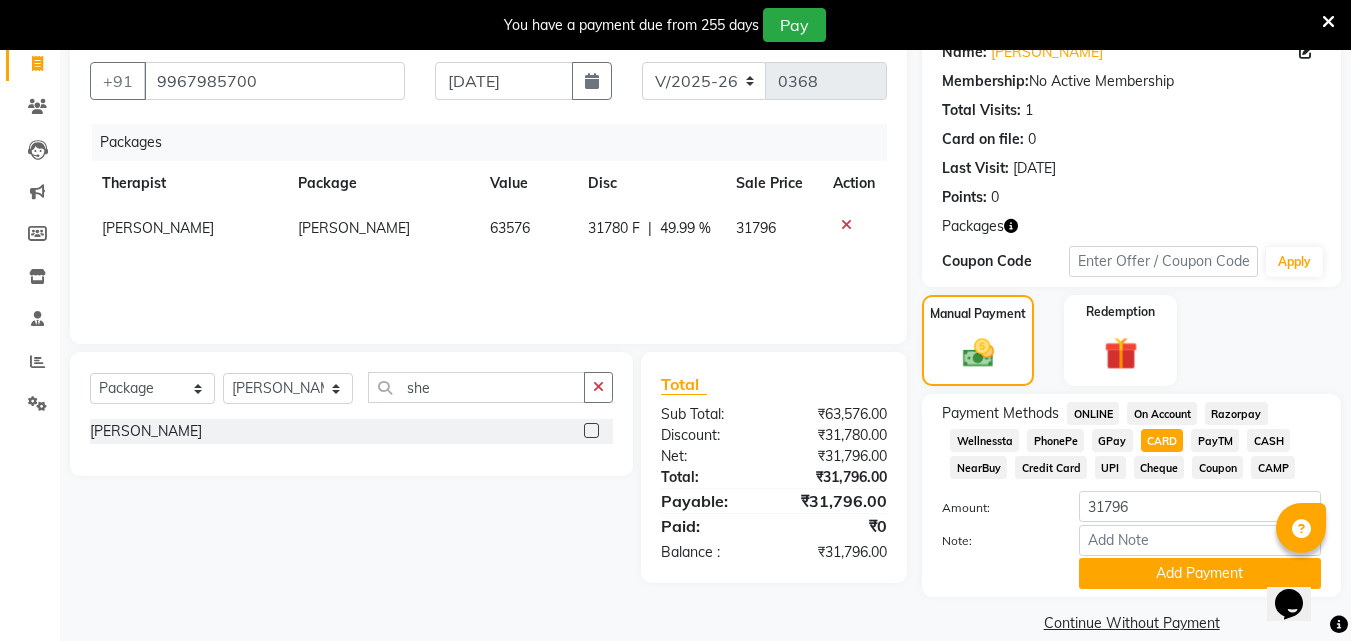 scroll, scrollTop: 201, scrollLeft: 0, axis: vertical 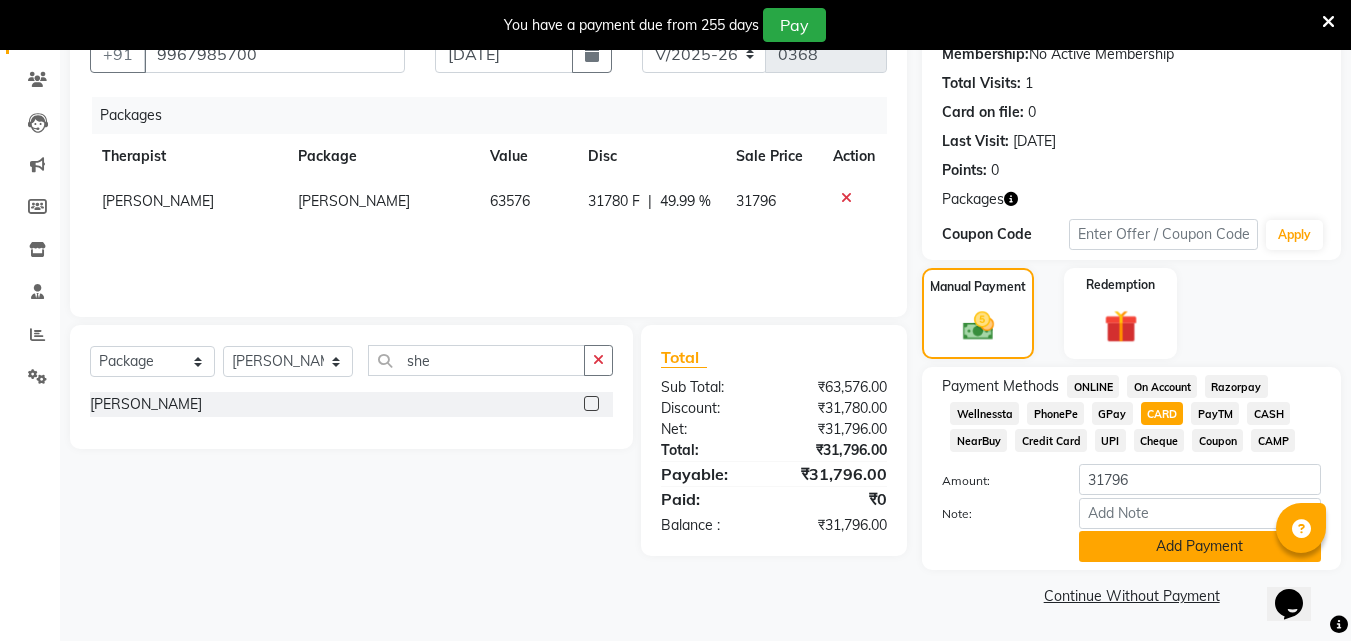 click on "Add Payment" 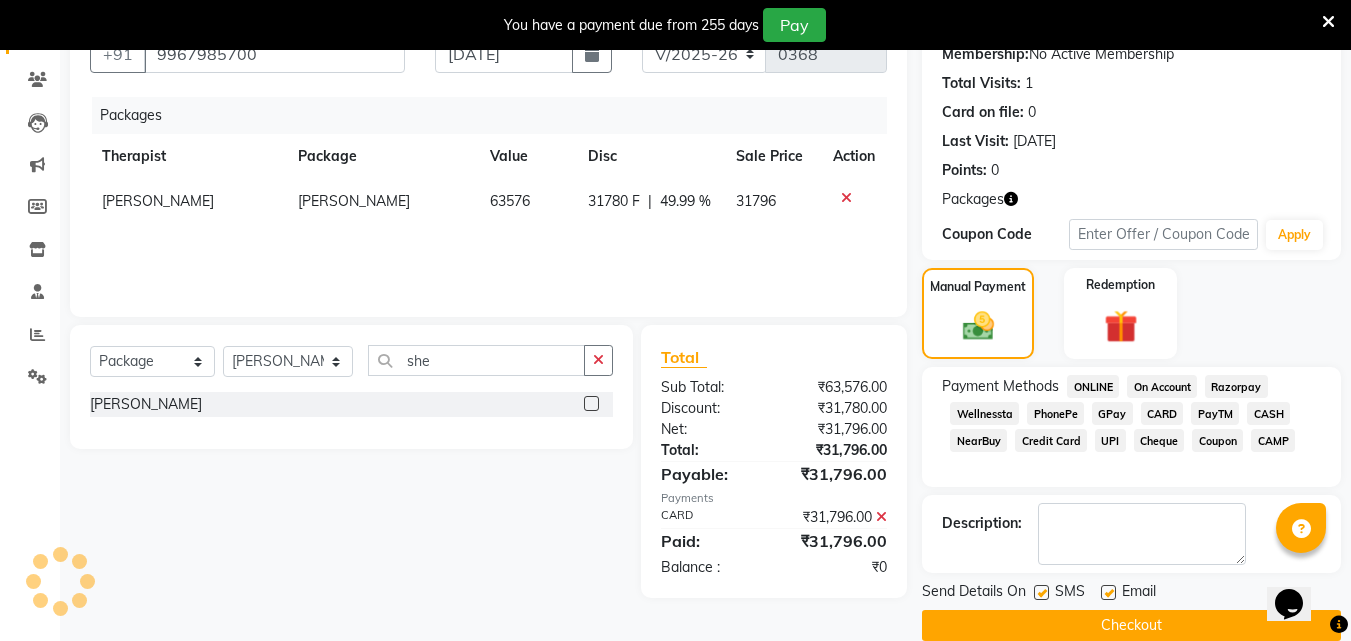 scroll, scrollTop: 231, scrollLeft: 0, axis: vertical 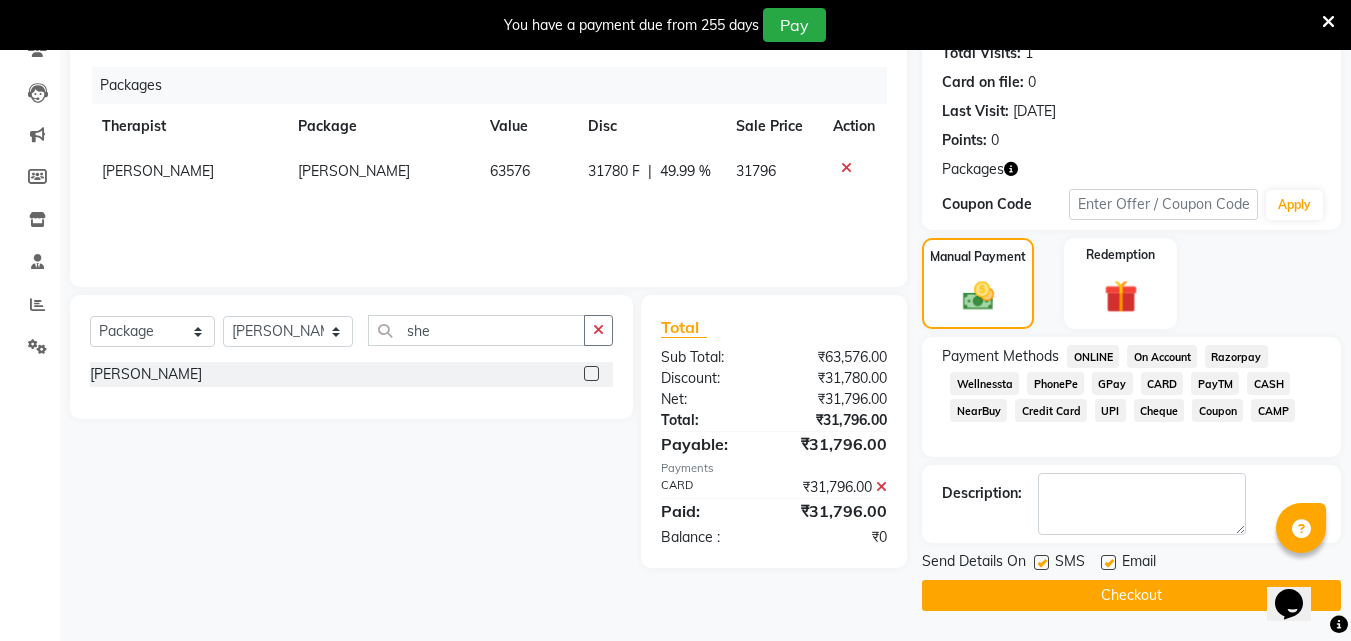 click on "Checkout" 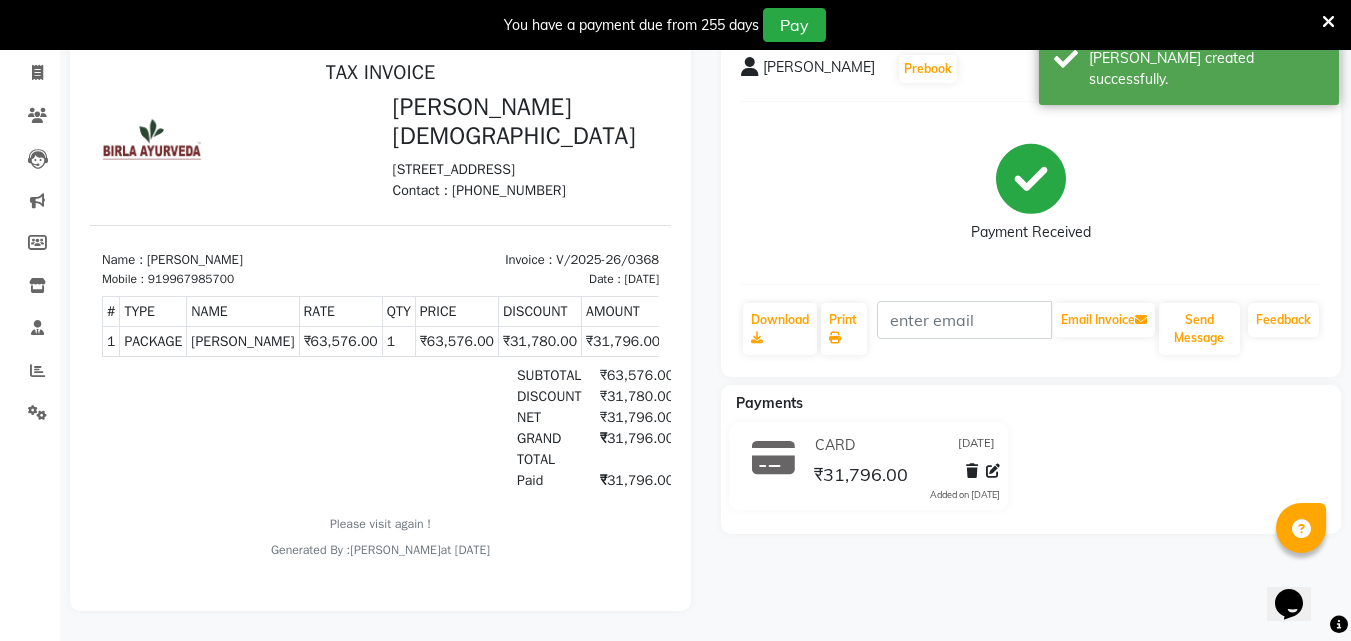 scroll, scrollTop: 0, scrollLeft: 0, axis: both 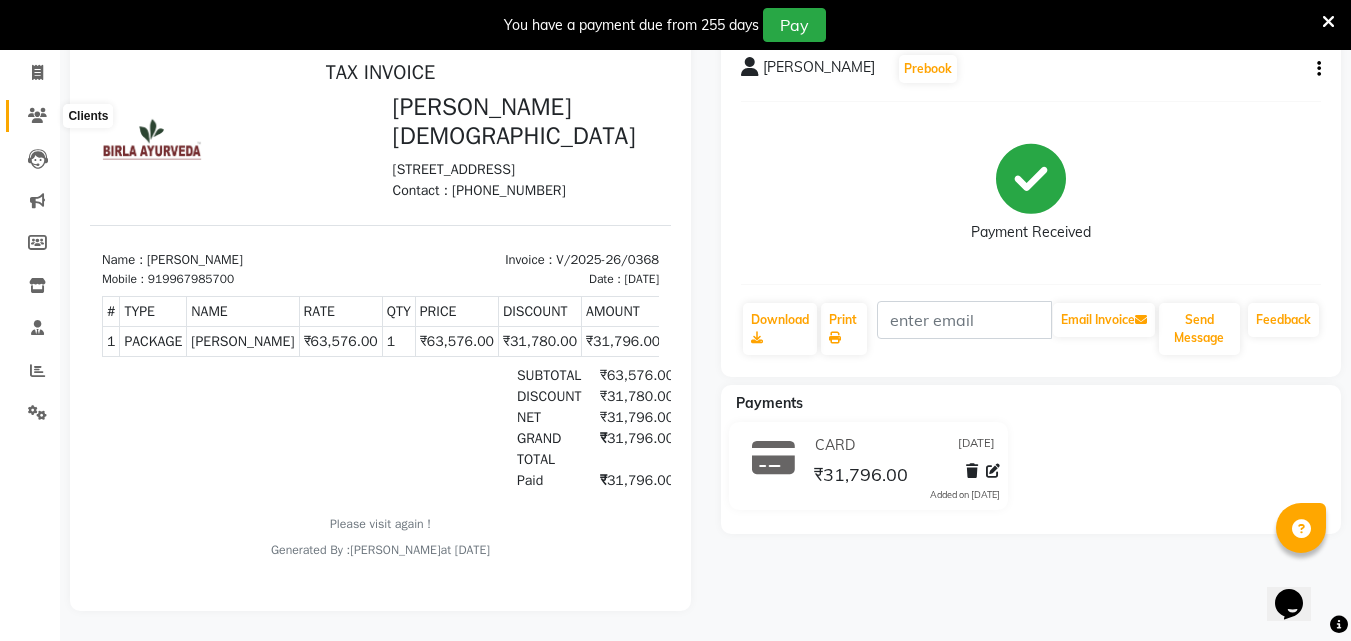 click 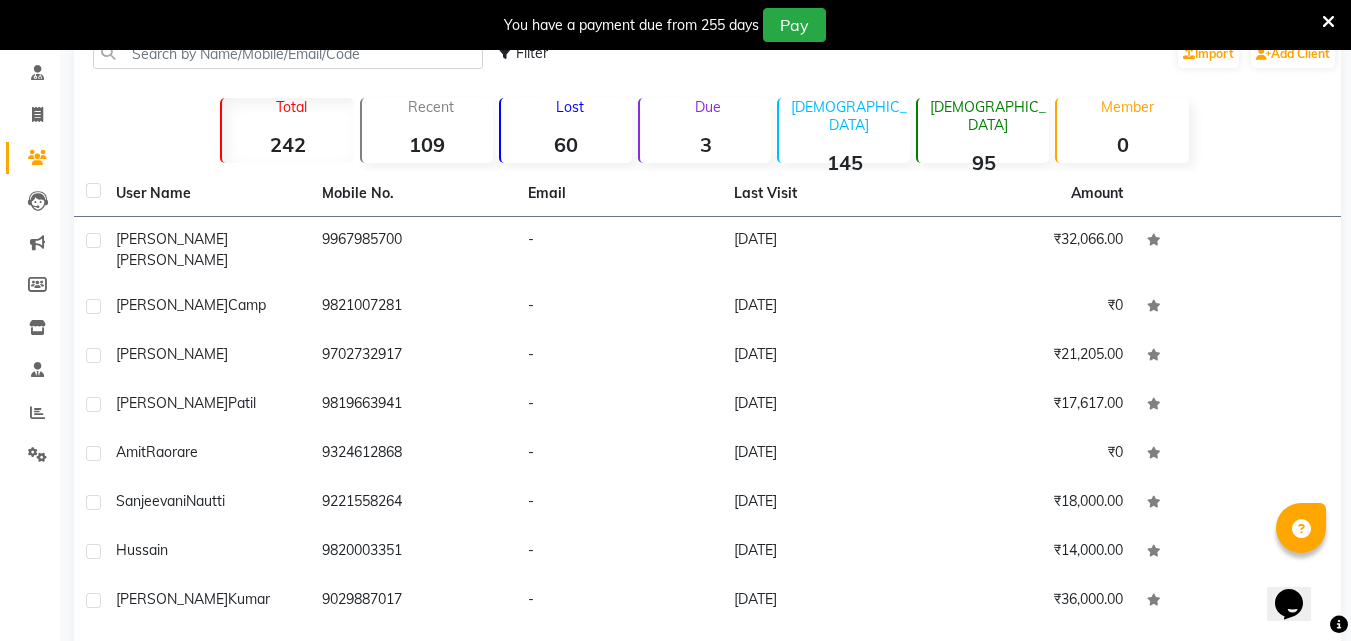 scroll, scrollTop: 0, scrollLeft: 0, axis: both 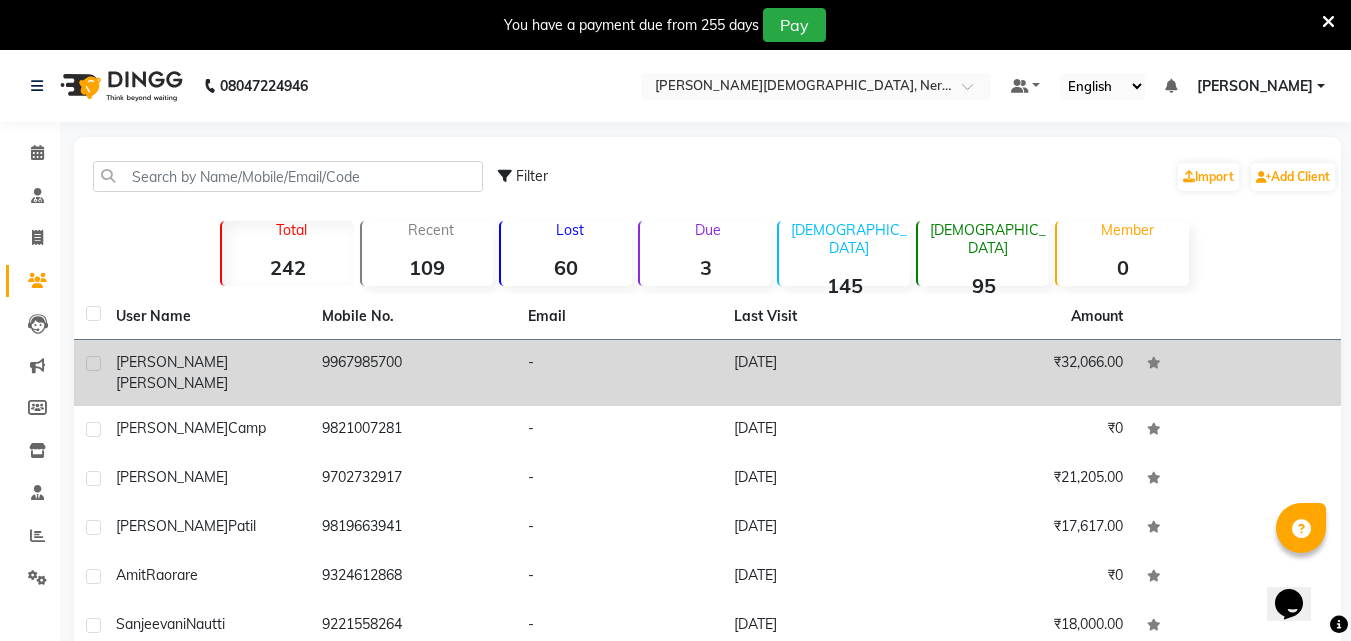 click on "9967985700" 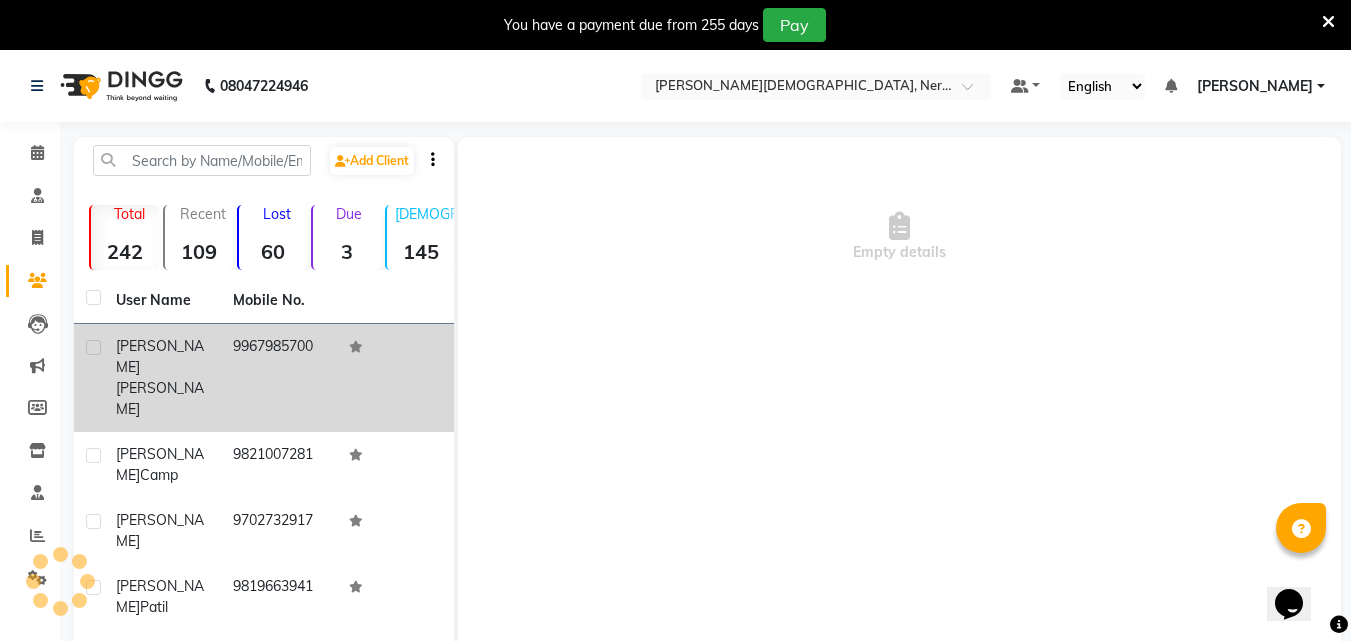 click 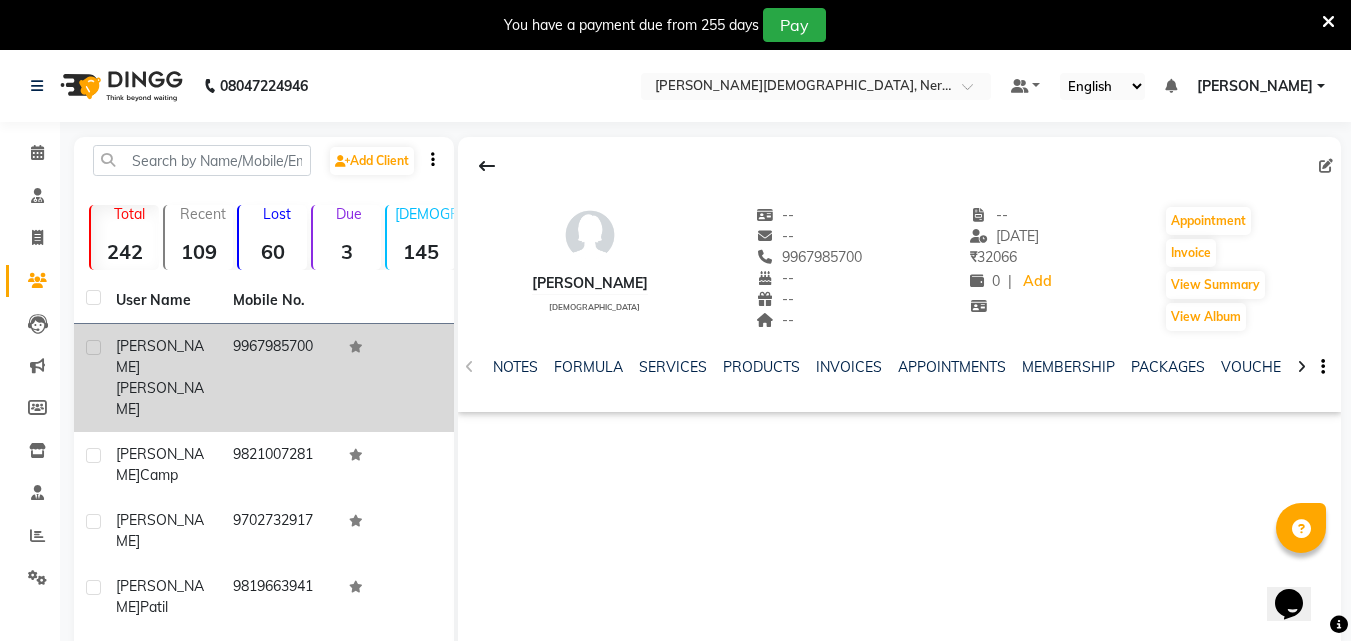 click on "[PERSON_NAME]" 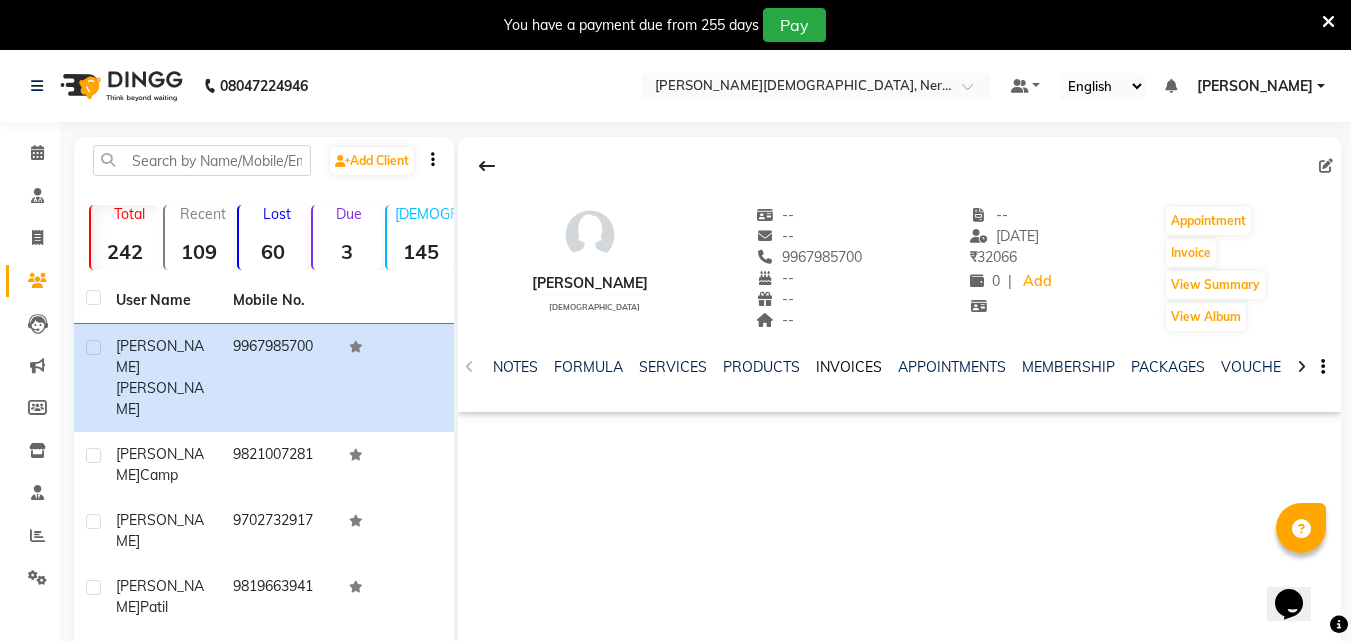 click on "INVOICES" 